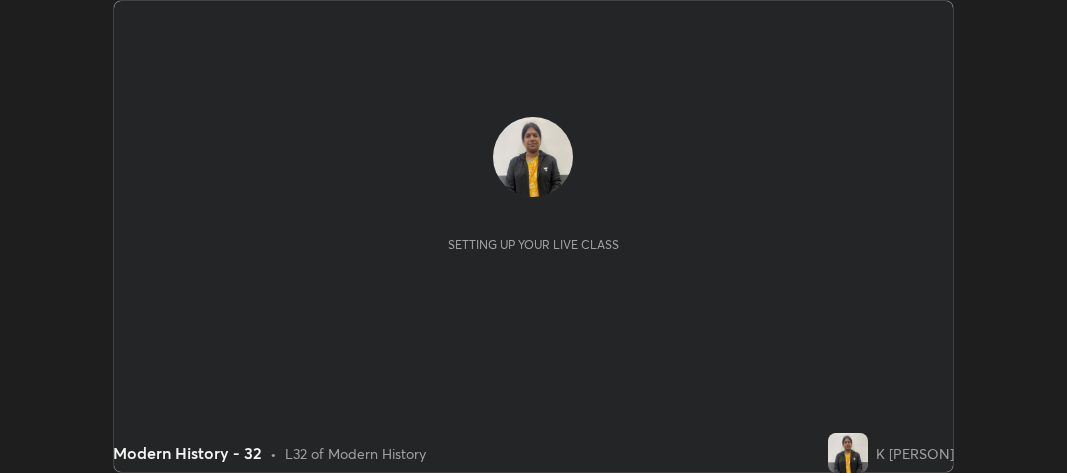 scroll, scrollTop: 0, scrollLeft: 0, axis: both 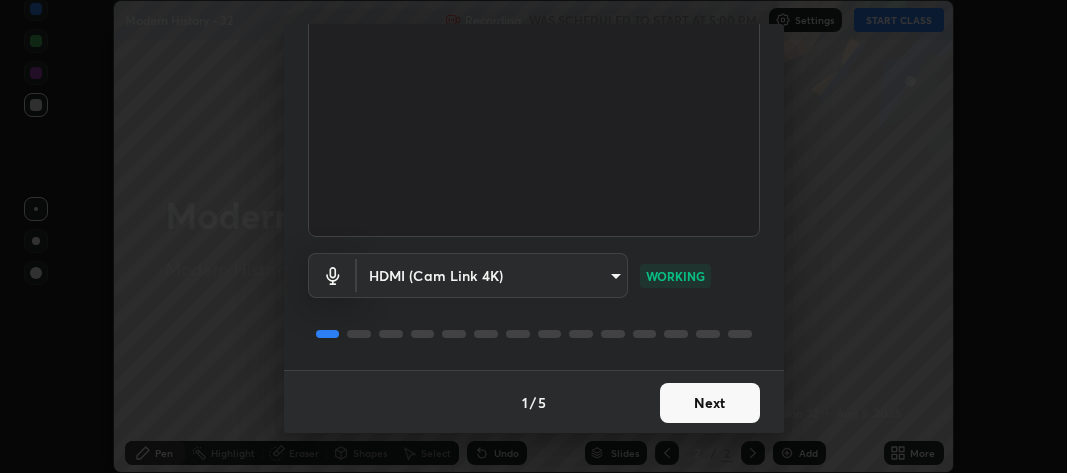 click on "Next" at bounding box center (710, 403) 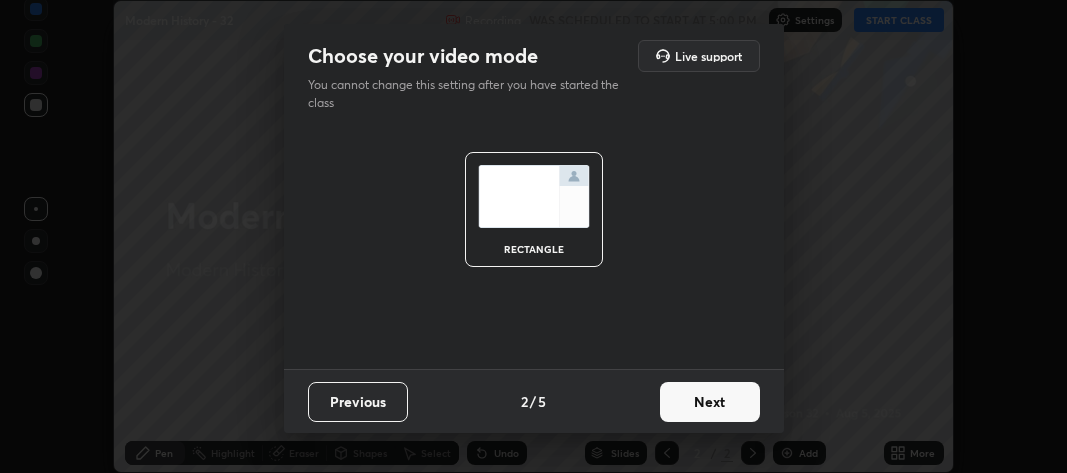 scroll, scrollTop: 0, scrollLeft: 0, axis: both 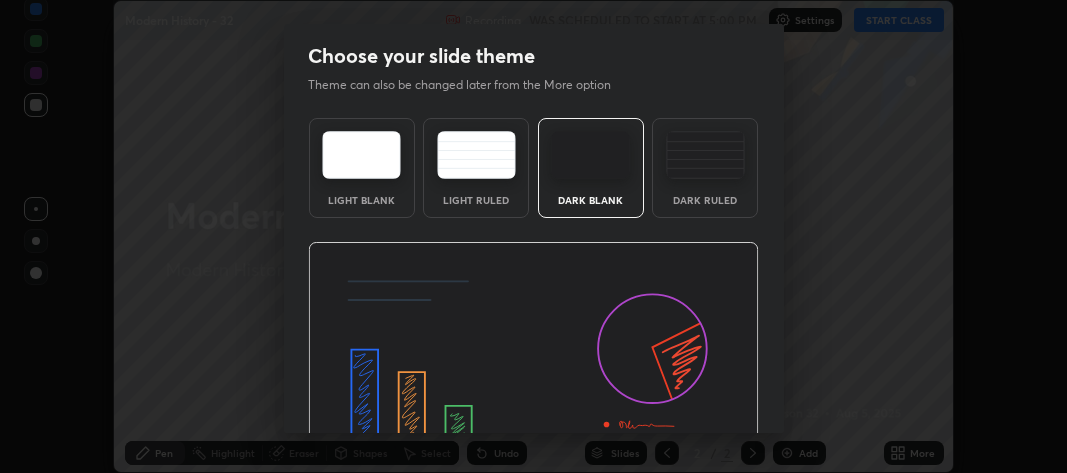 click at bounding box center [533, 369] 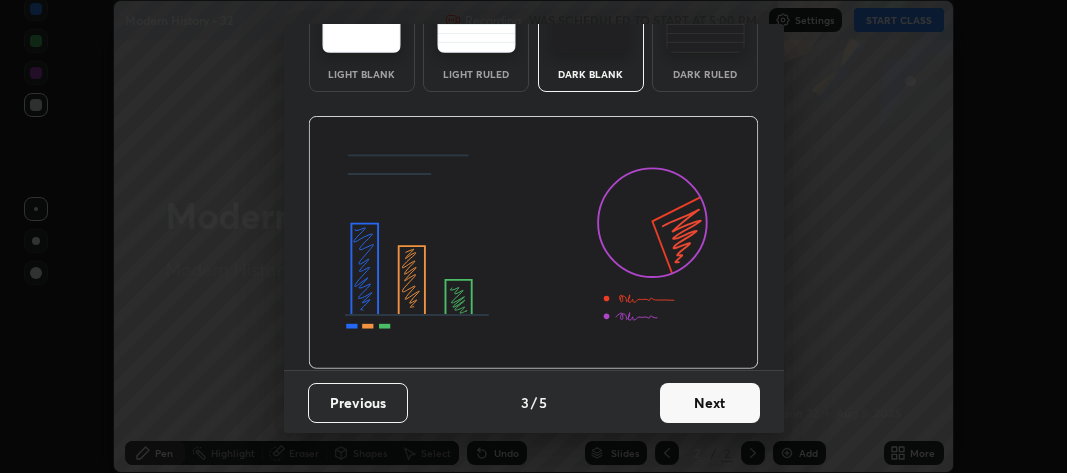click on "Next" at bounding box center [710, 403] 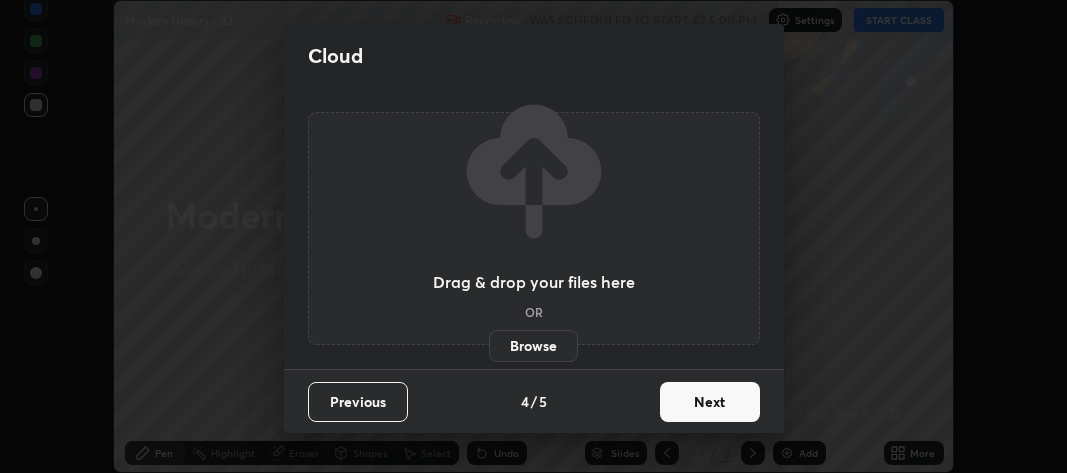 scroll, scrollTop: 0, scrollLeft: 0, axis: both 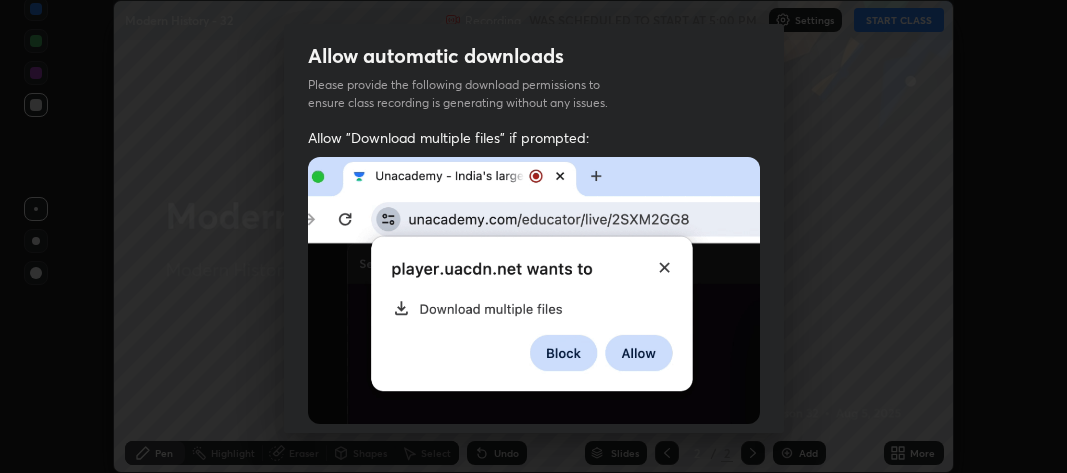 click on "Previous 5 / 5 Done" at bounding box center (534, 1002) 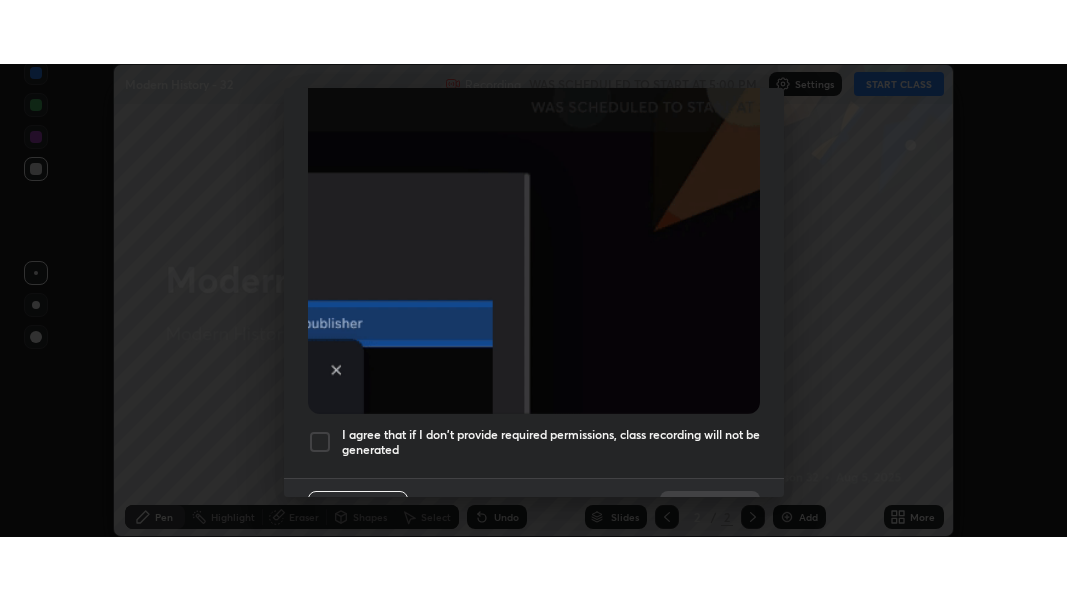 scroll, scrollTop: 590, scrollLeft: 0, axis: vertical 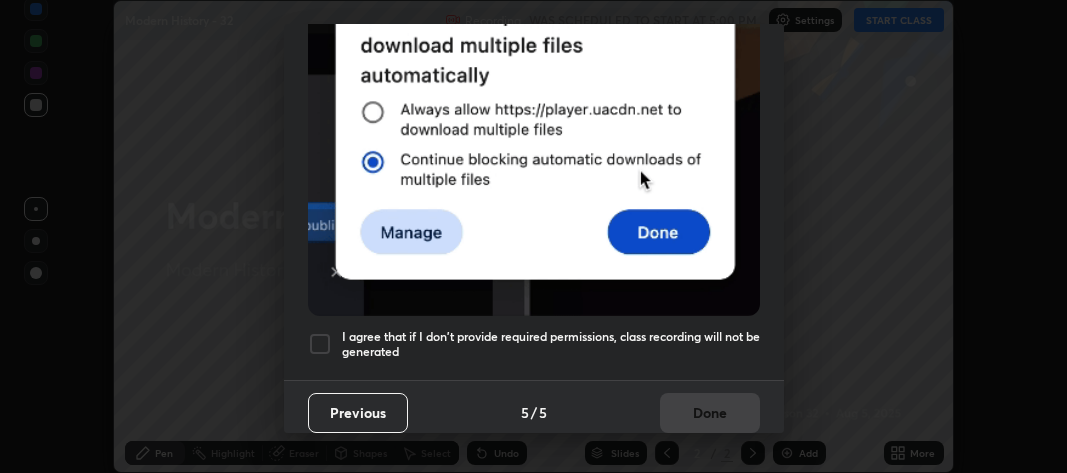 click at bounding box center [320, 344] 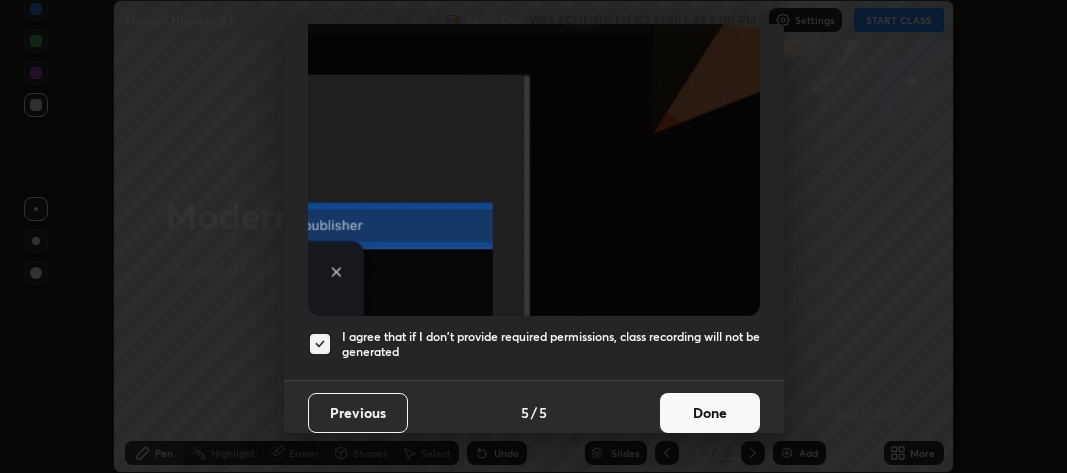 click on "Done" at bounding box center [710, 413] 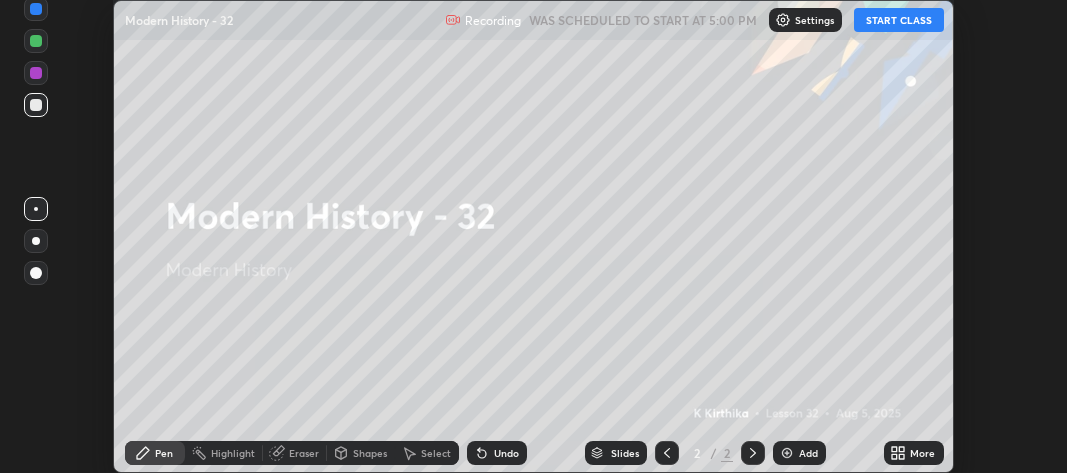 click 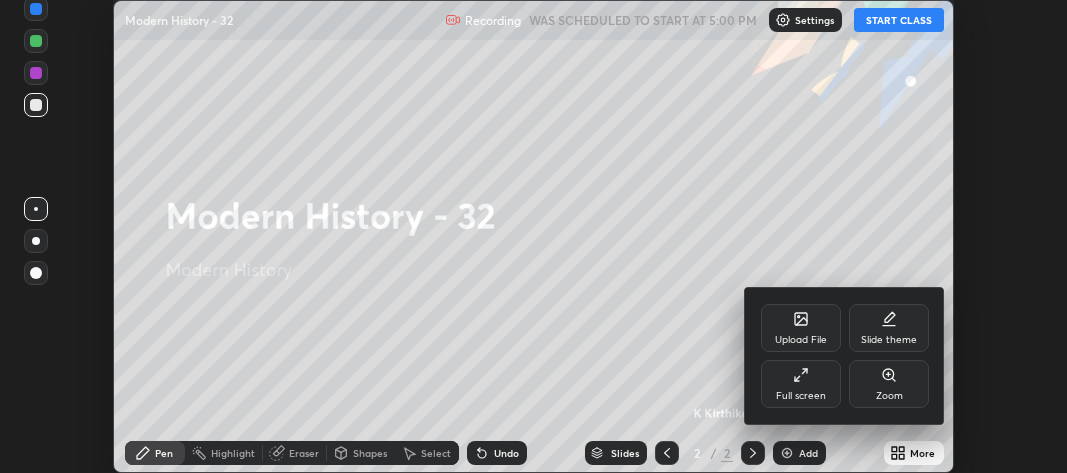 click 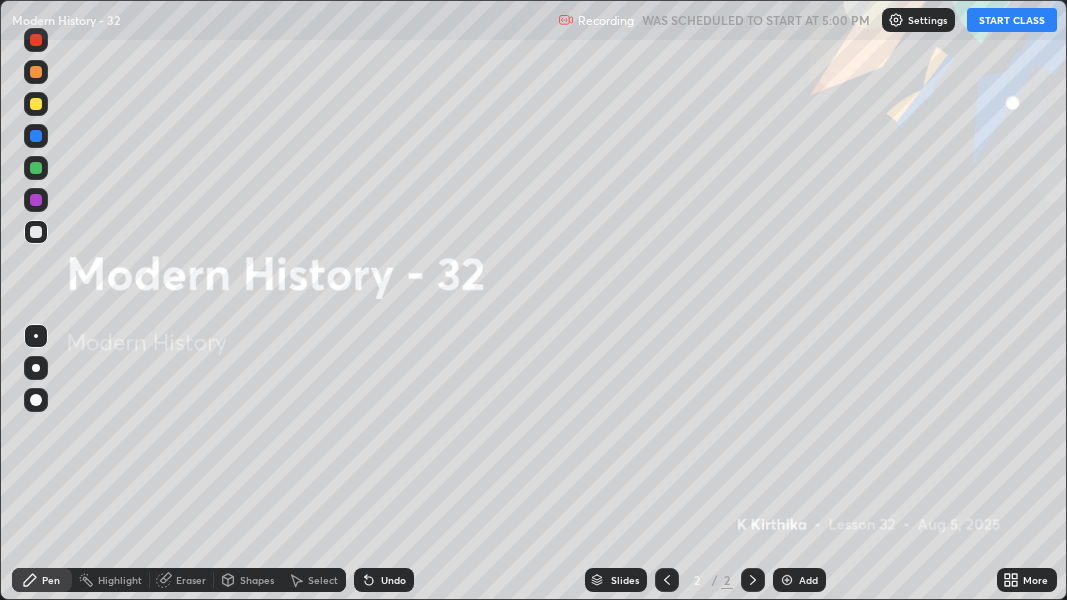 scroll, scrollTop: 99399, scrollLeft: 98932, axis: both 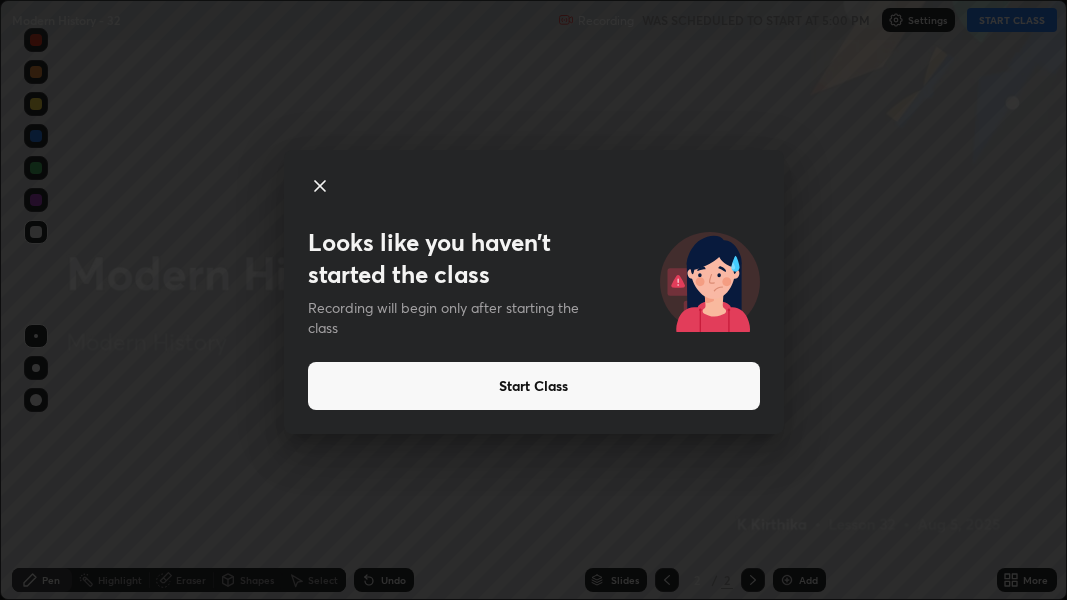 click on "Start Class" at bounding box center [534, 386] 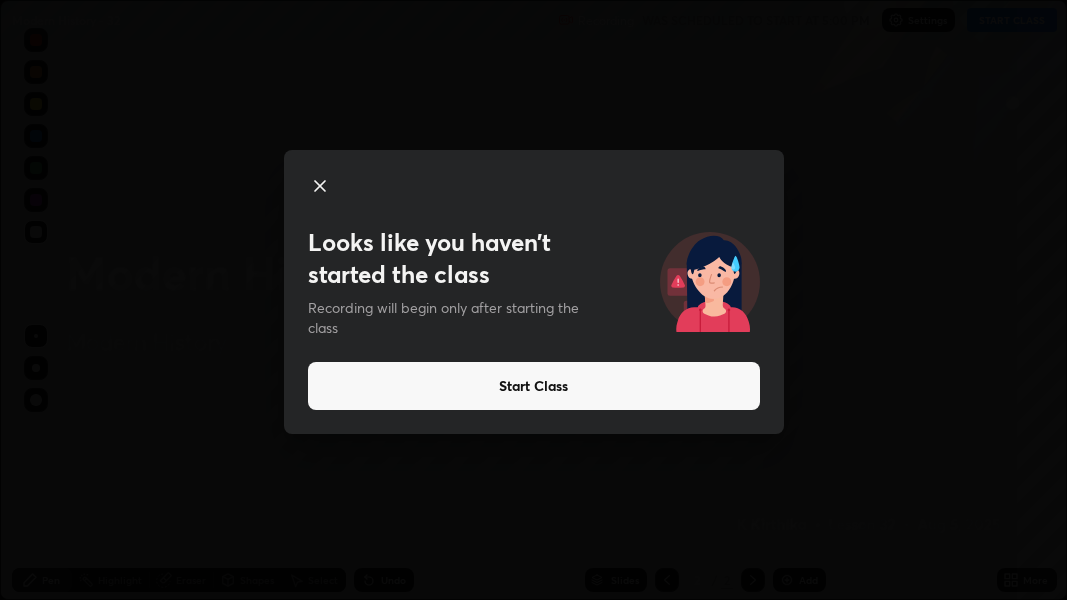 click on "Start Class" at bounding box center [534, 386] 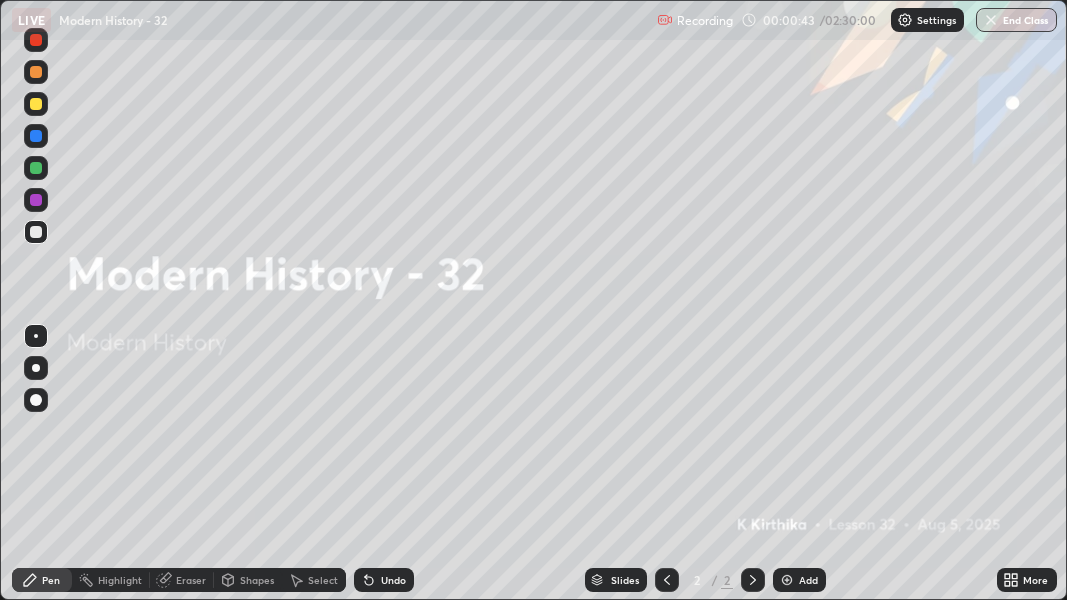 click on "Eraser" at bounding box center [182, 580] 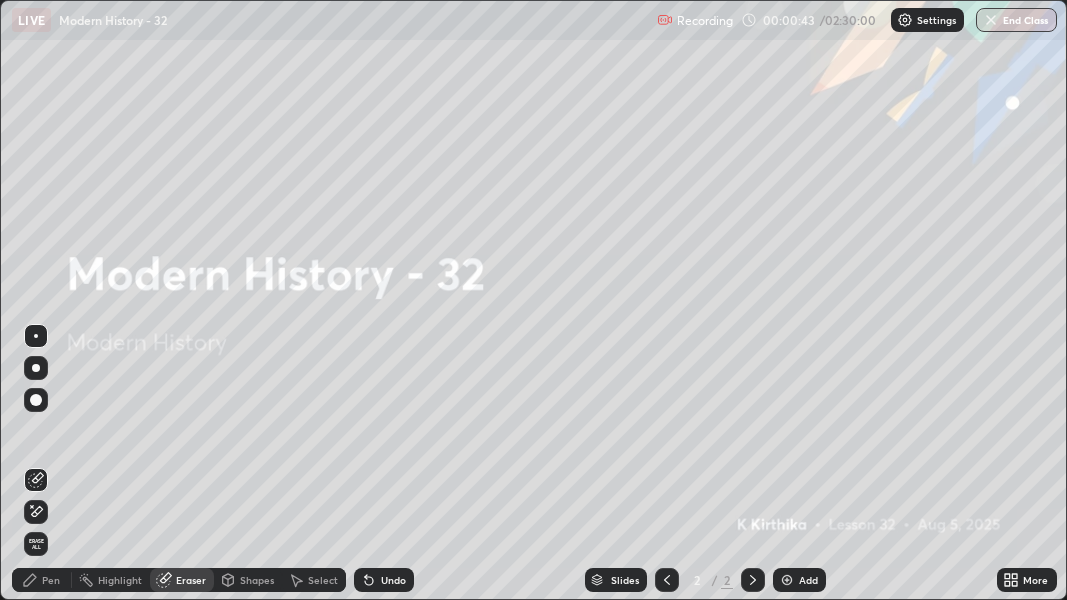 click 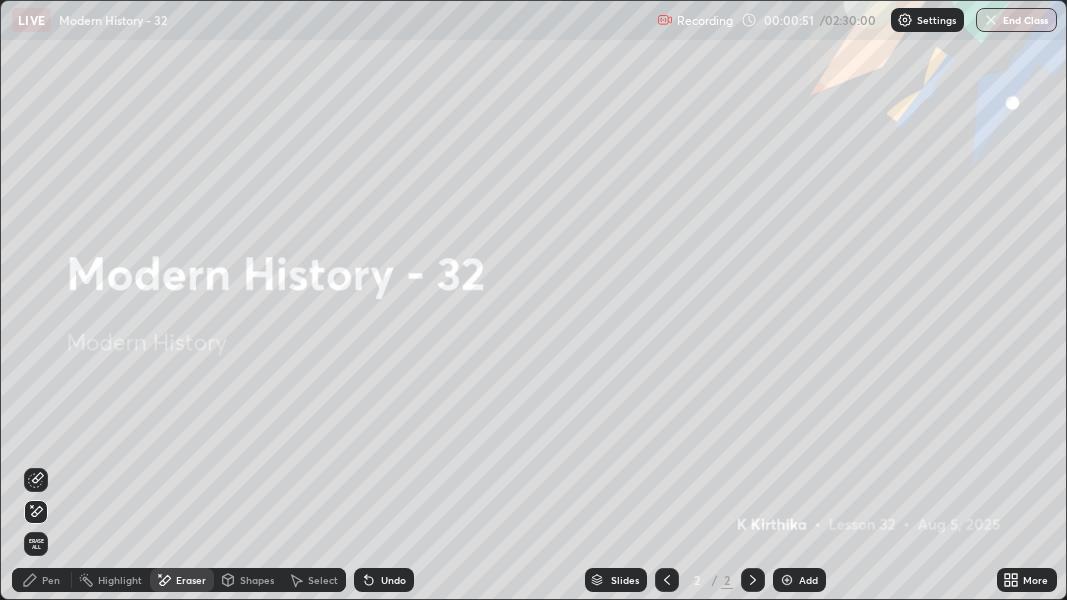 click 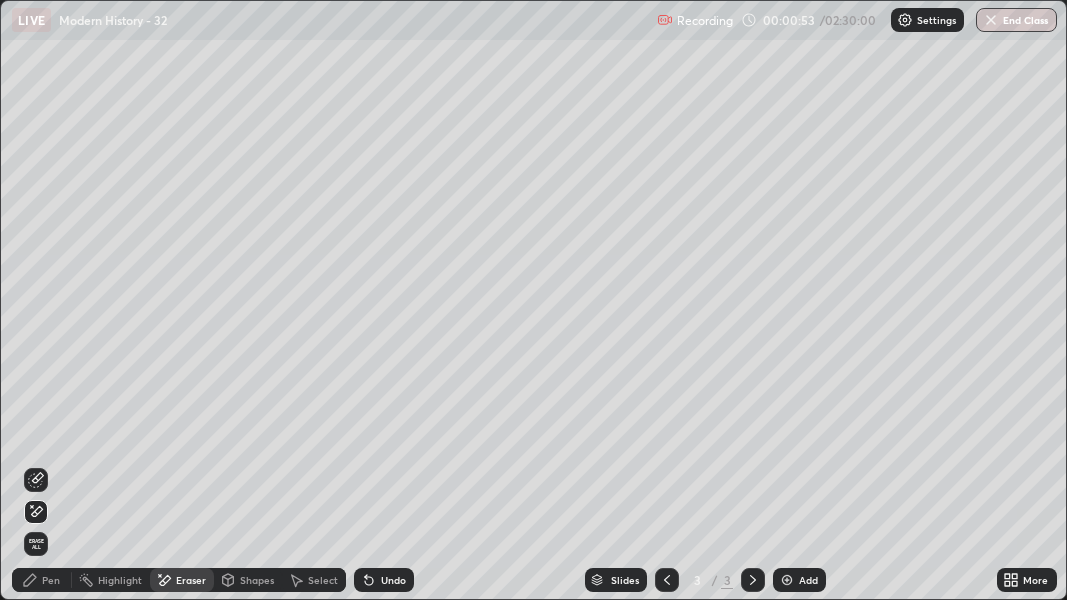 click on "Pen" at bounding box center (51, 580) 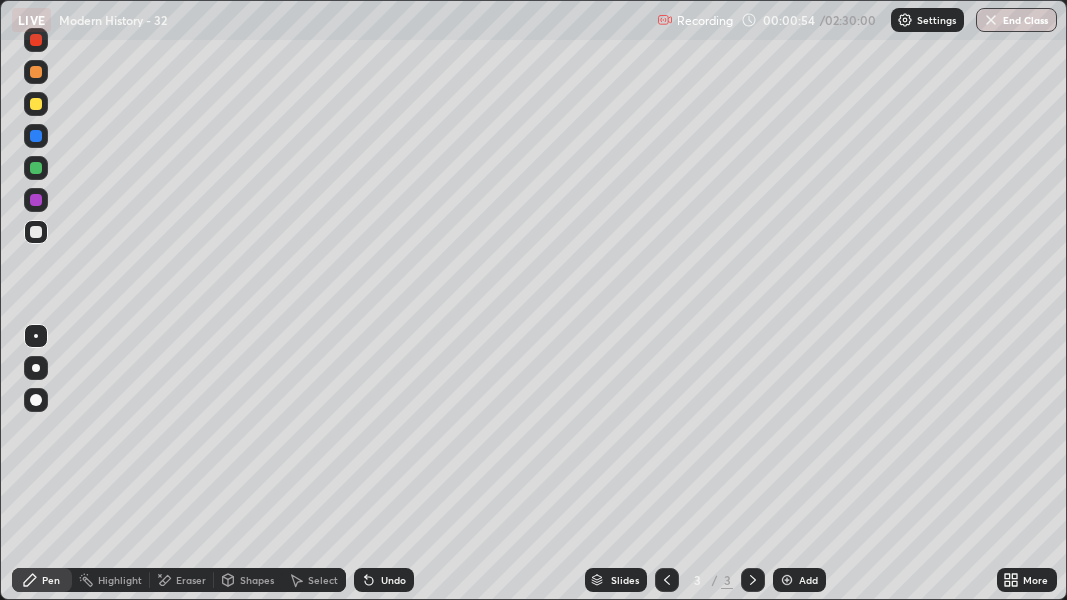 click at bounding box center [36, 232] 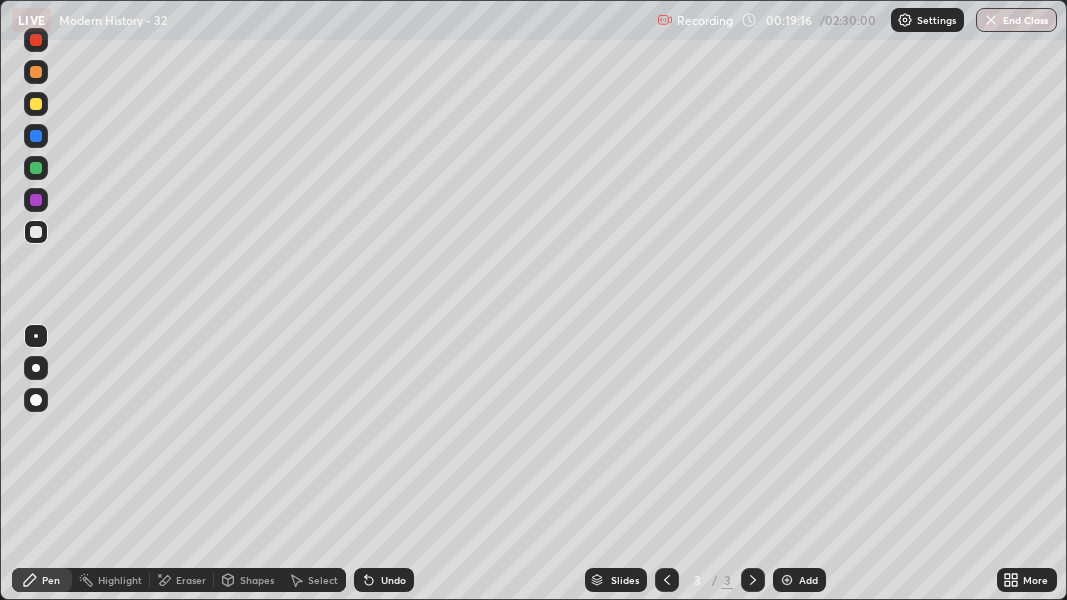 click at bounding box center (36, 168) 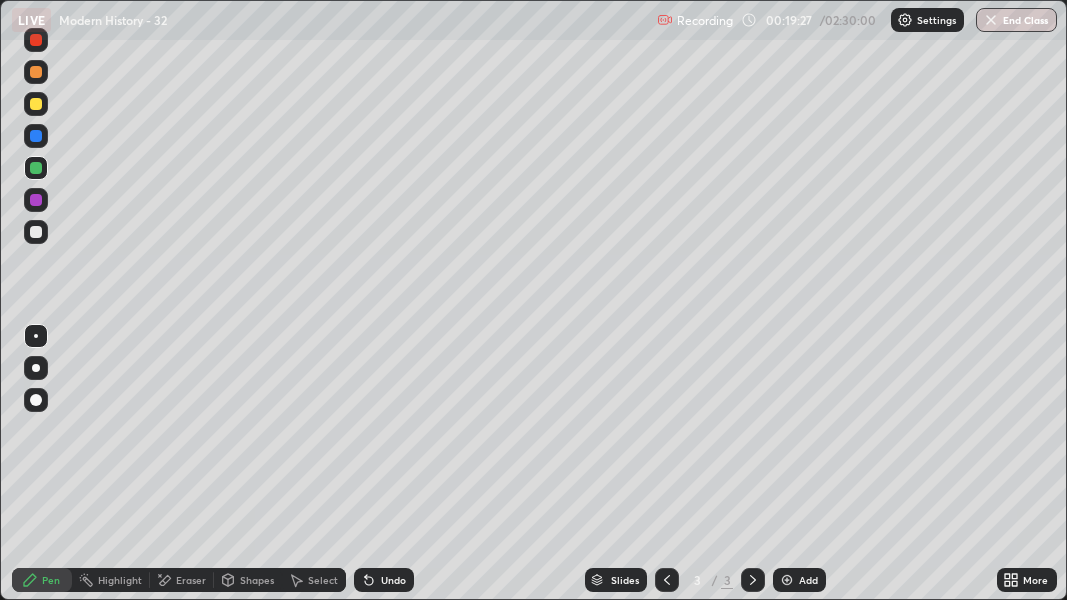 click at bounding box center [36, 104] 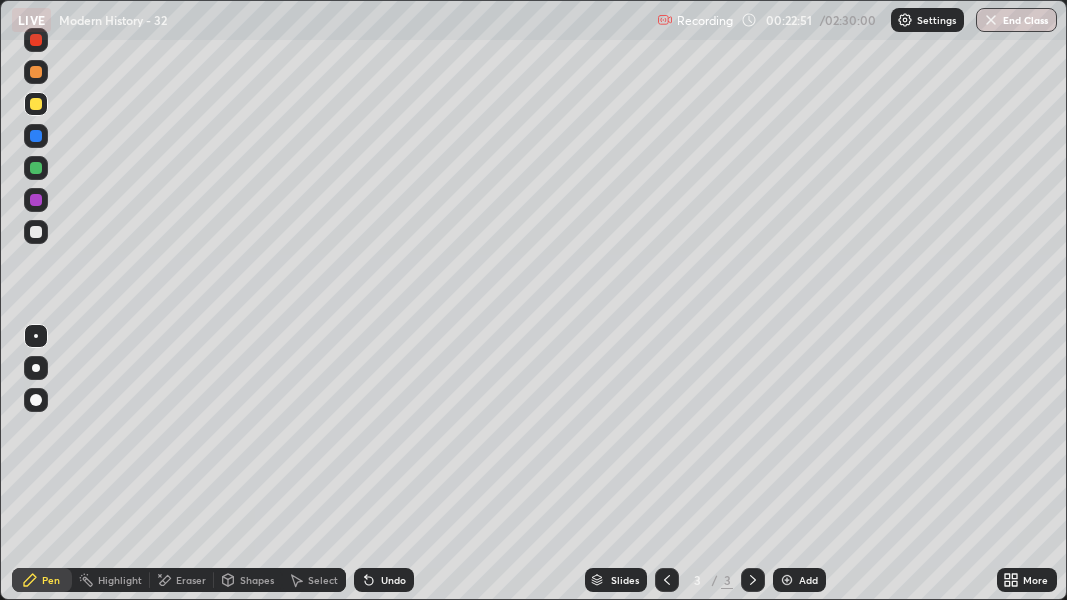 click at bounding box center [36, 168] 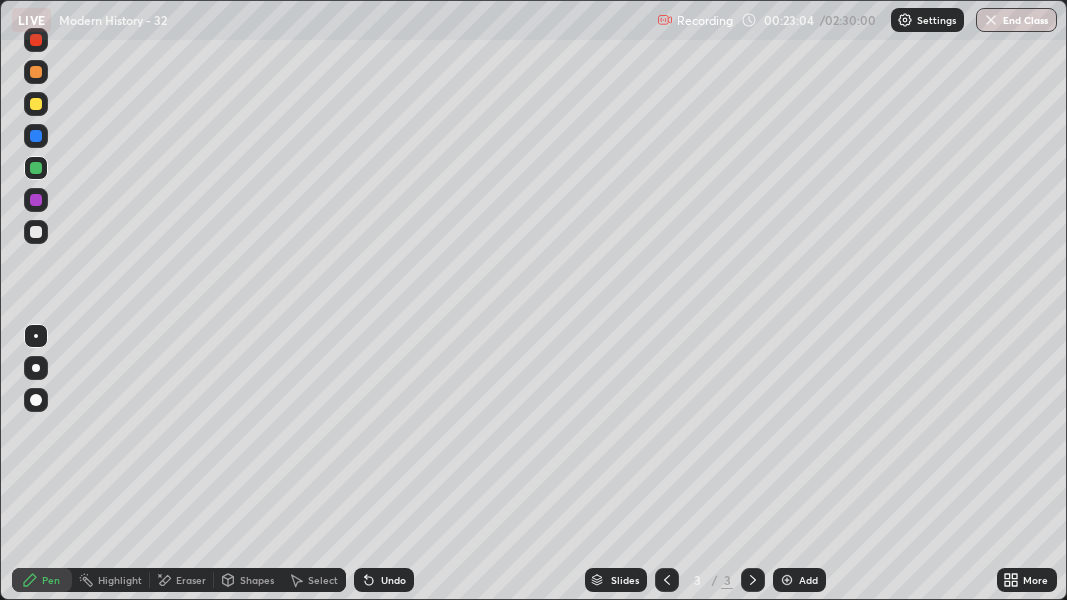 click at bounding box center (787, 580) 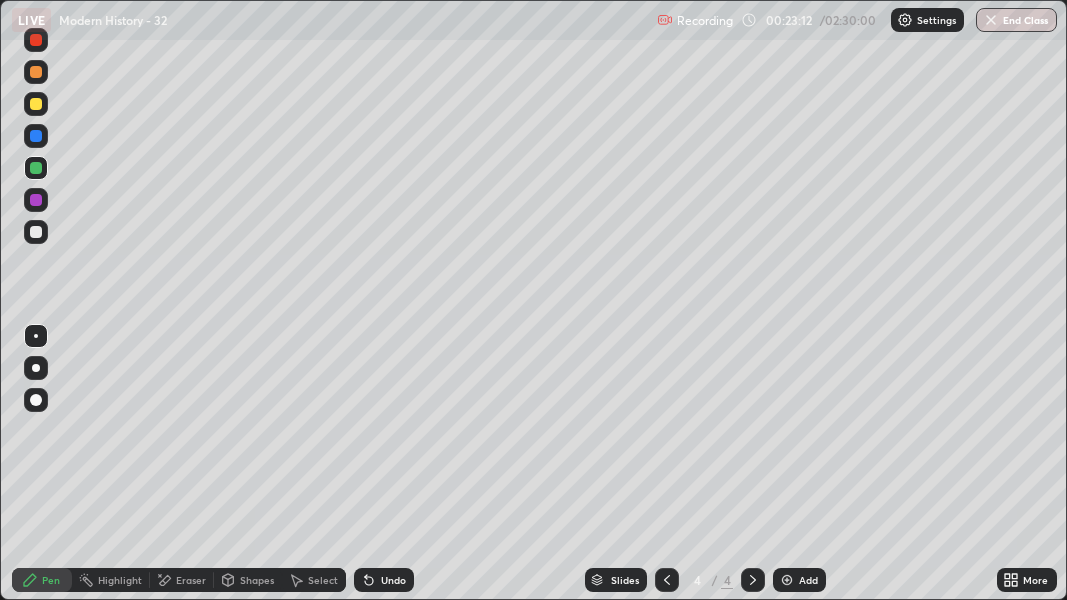 click 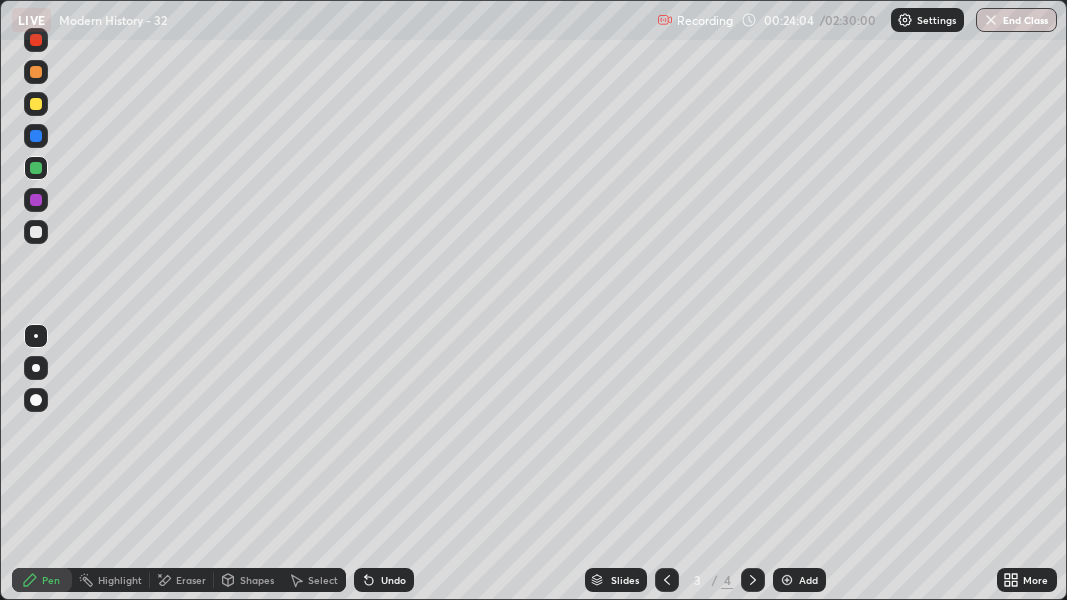 click at bounding box center [36, 136] 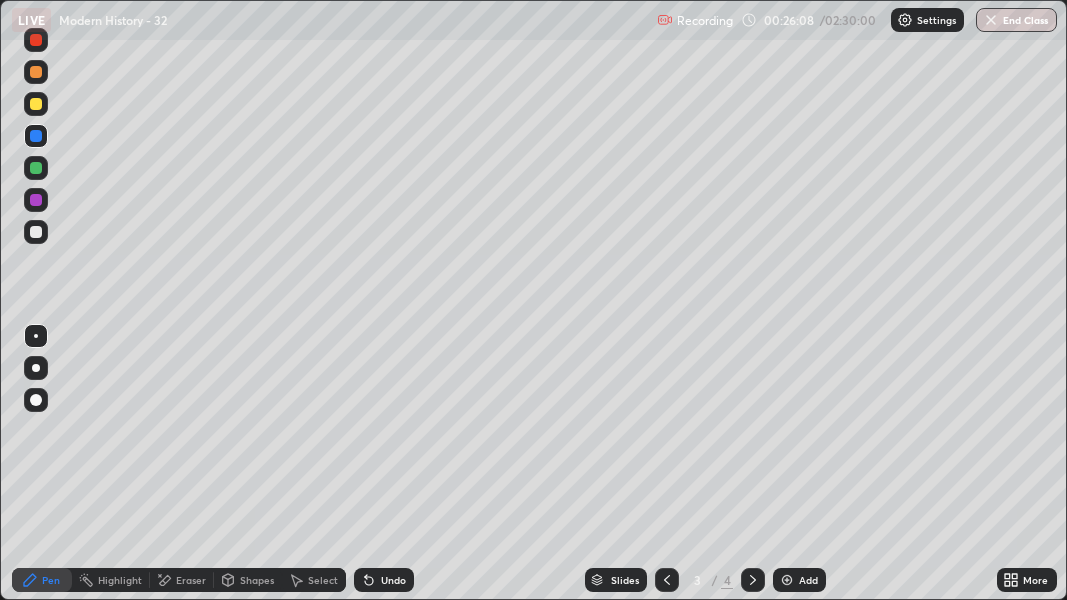 click at bounding box center [36, 200] 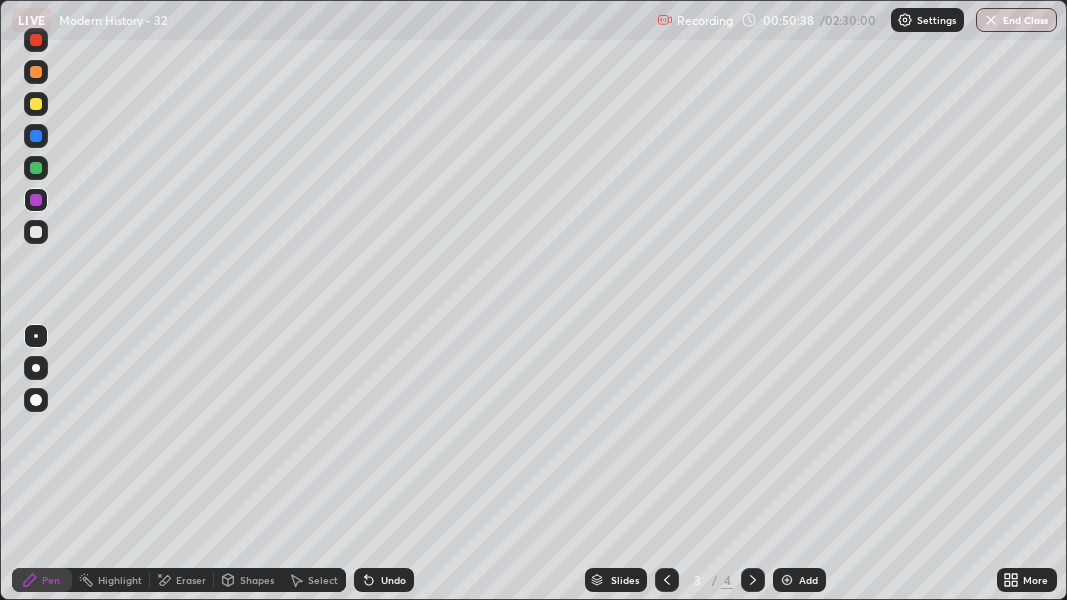 click 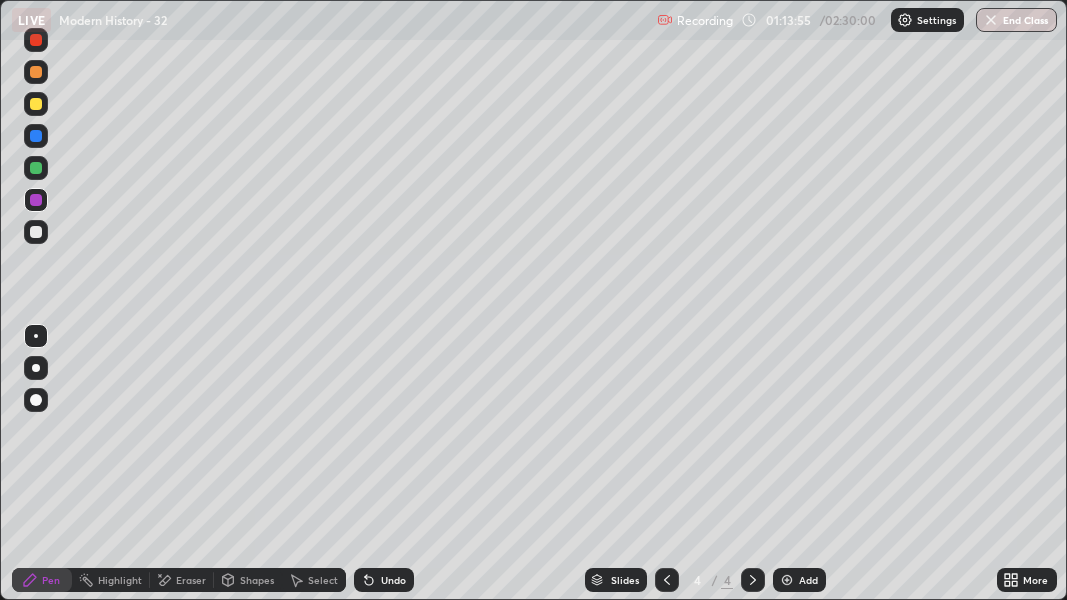 click 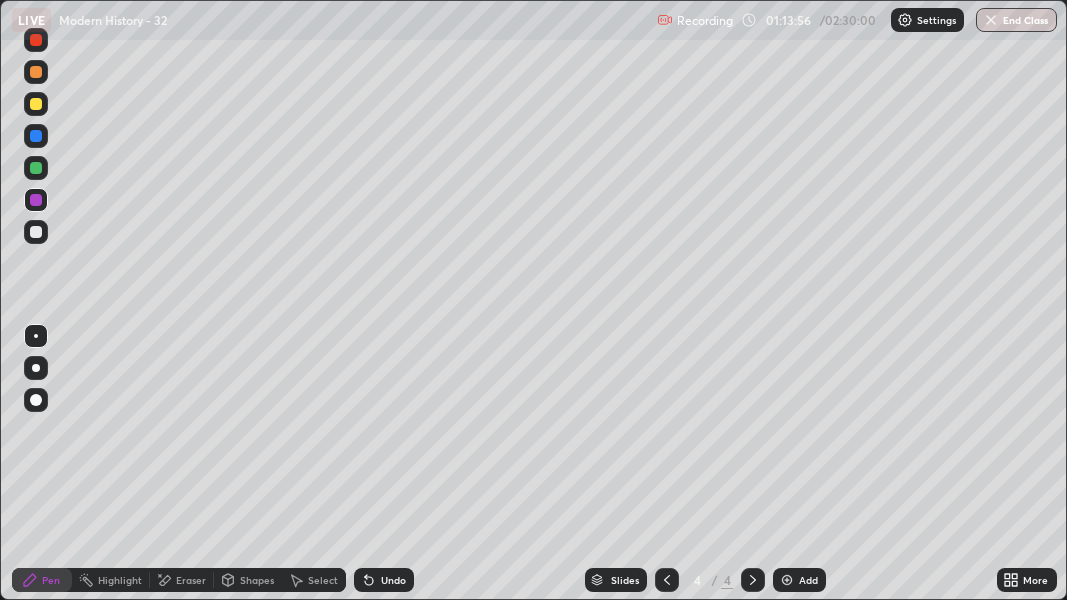 click at bounding box center (787, 580) 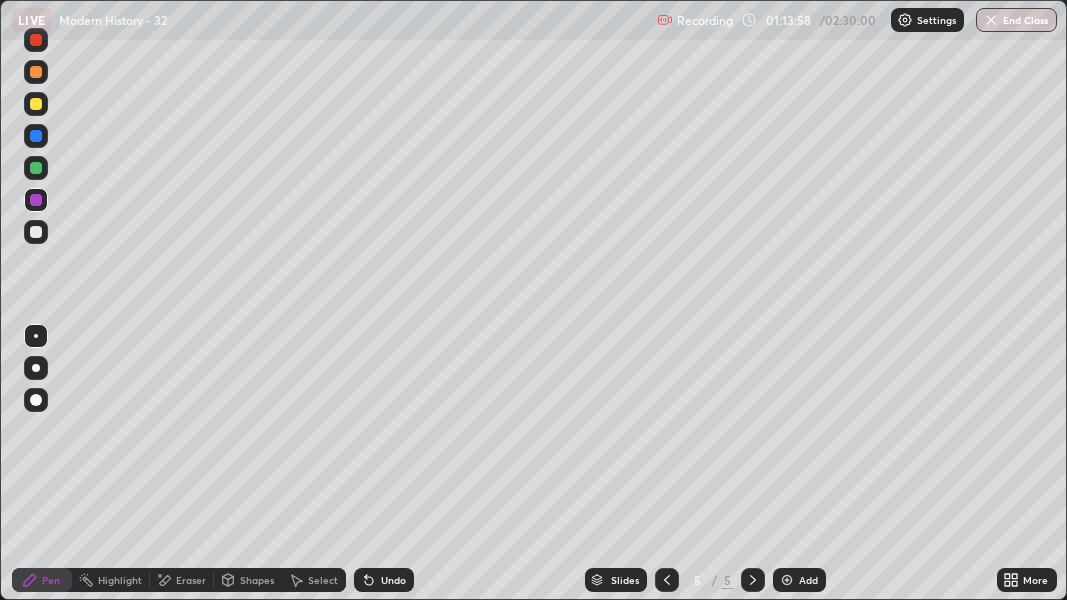 click at bounding box center [36, 232] 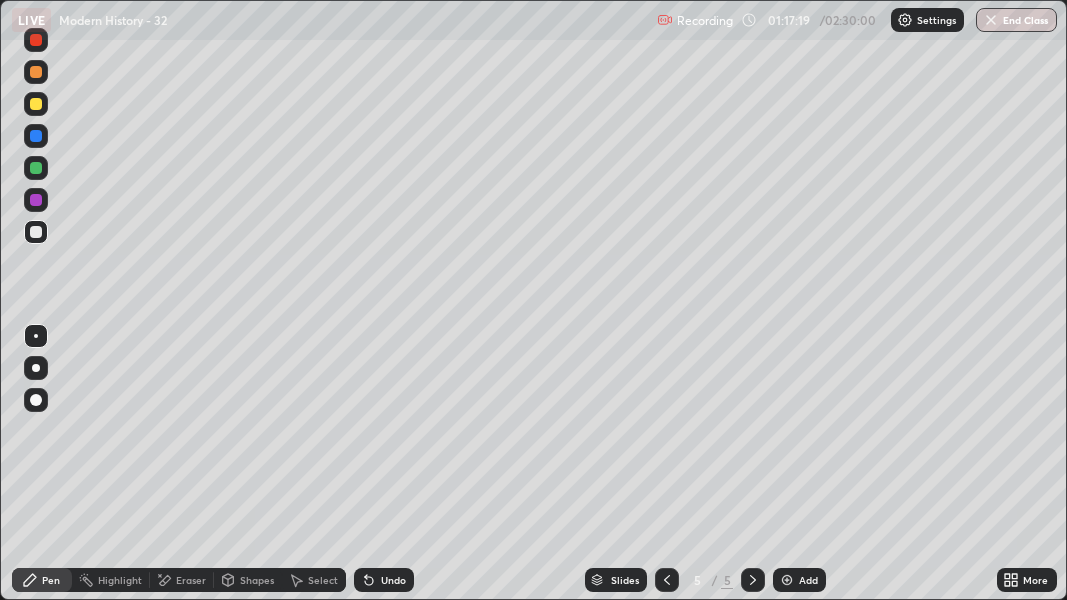 click at bounding box center [36, 232] 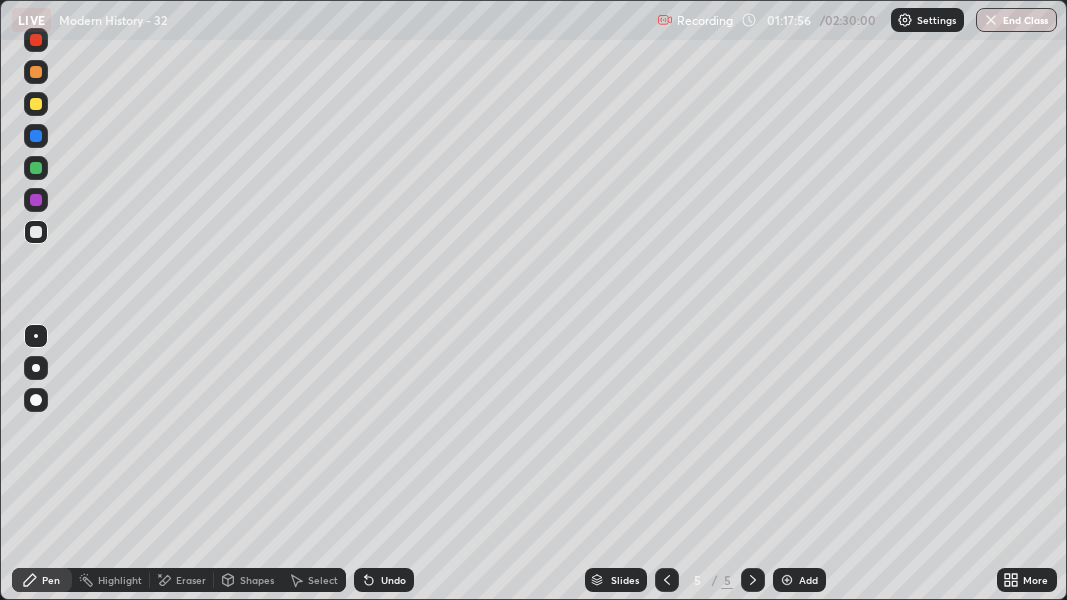 click at bounding box center [36, 168] 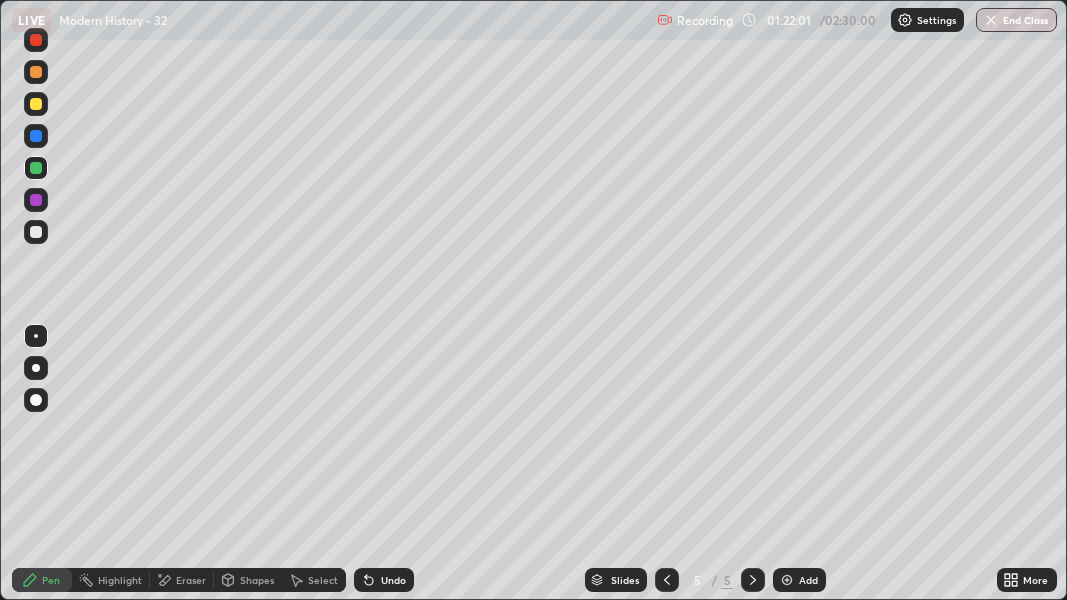 click at bounding box center (36, 136) 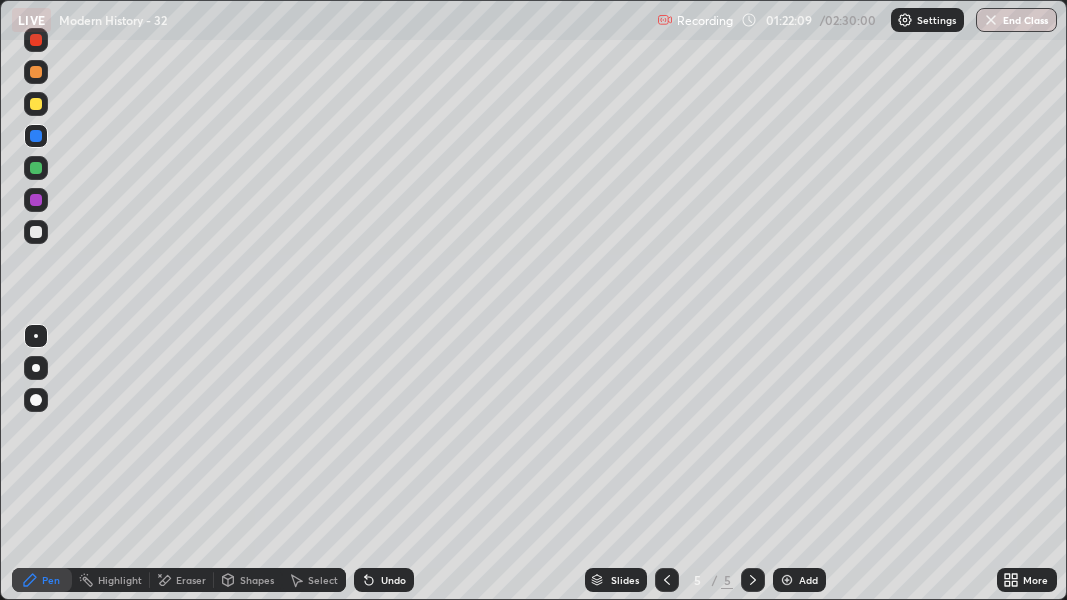 click at bounding box center (36, 104) 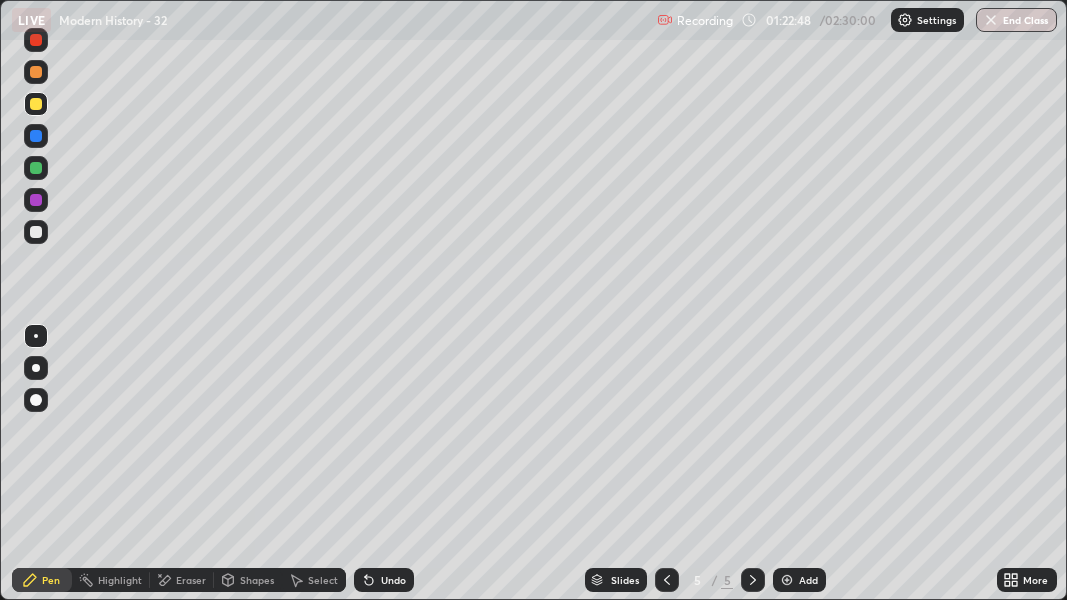 click on "LIVE Modern History - 32" at bounding box center [330, 20] 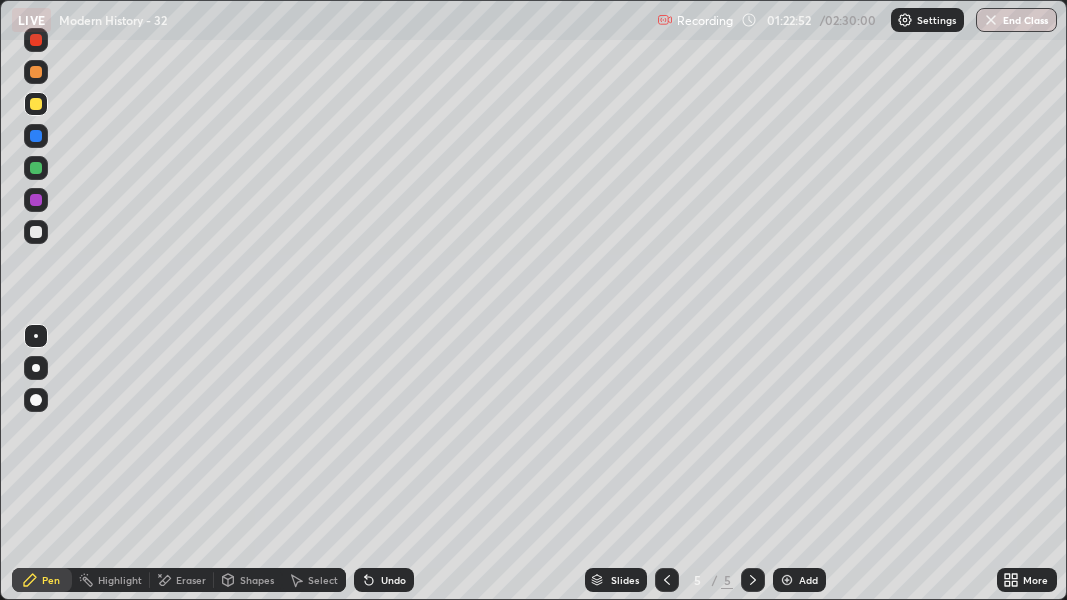 click at bounding box center [36, 40] 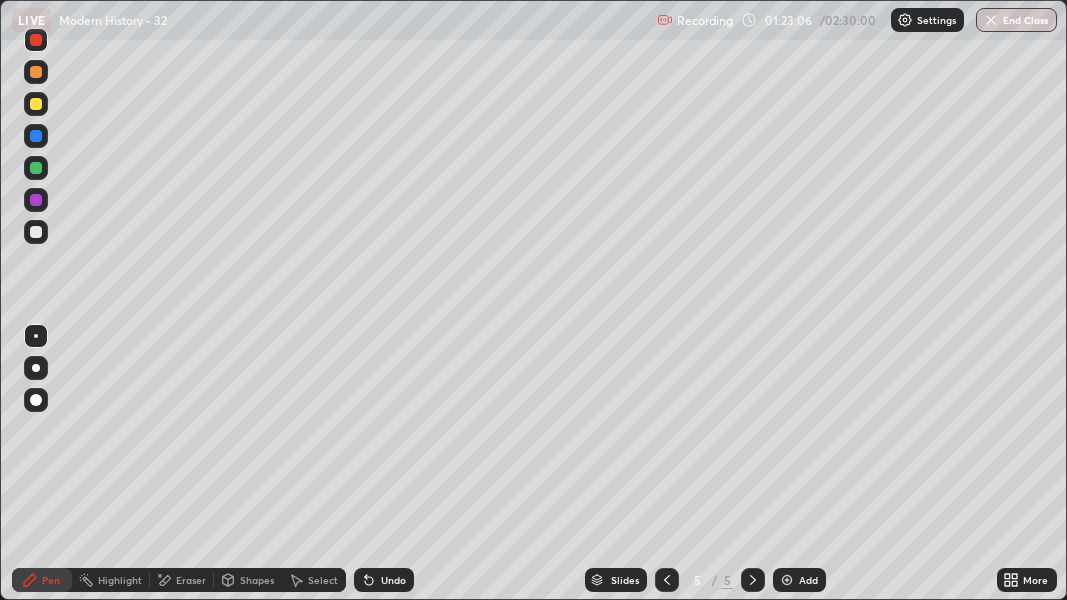 click at bounding box center (787, 580) 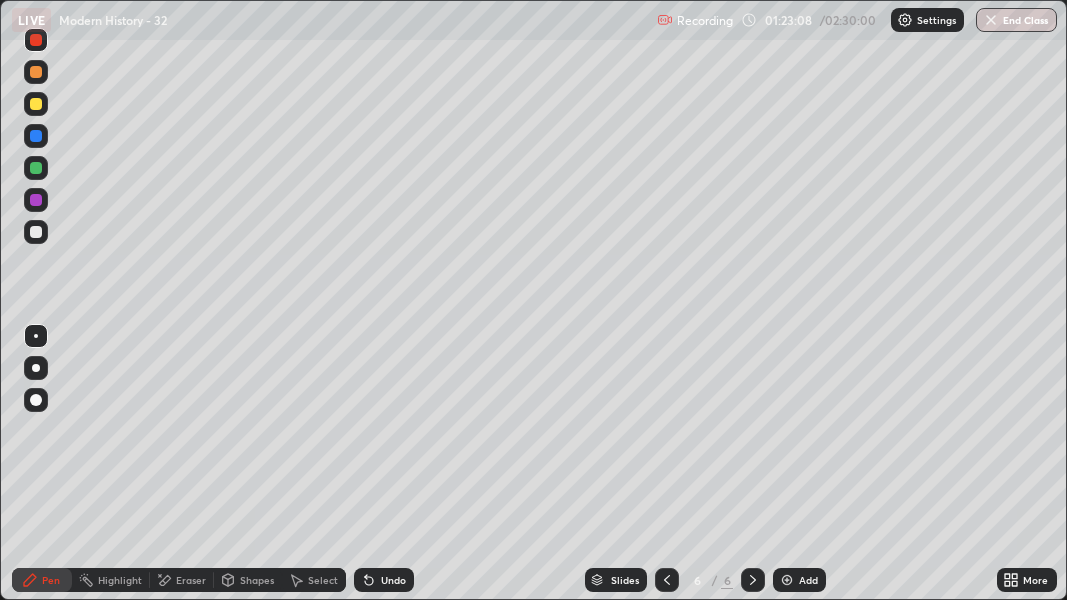 click at bounding box center (36, 232) 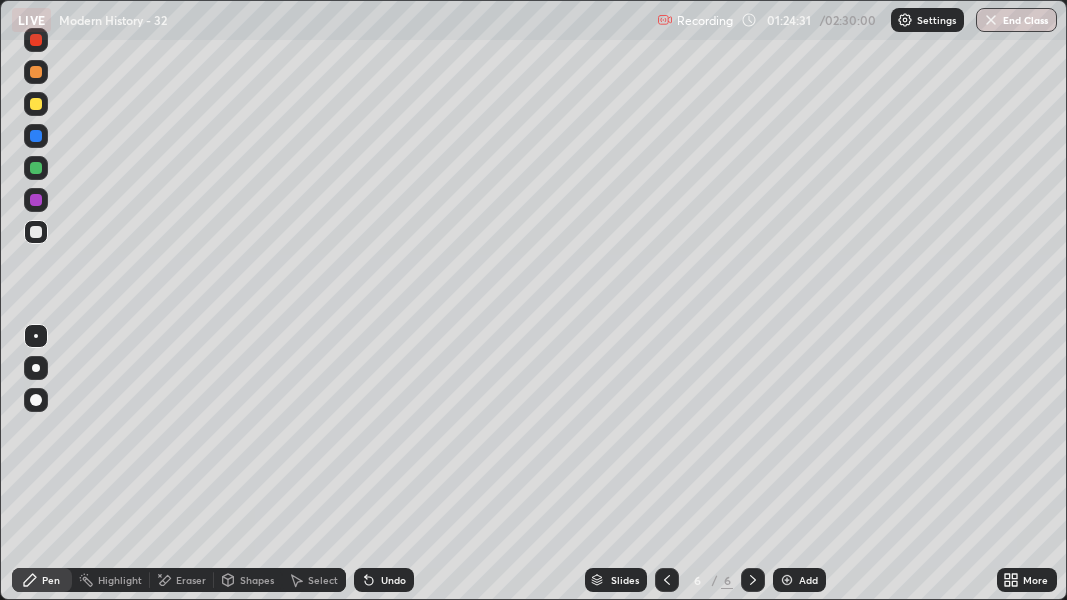 click at bounding box center (36, 104) 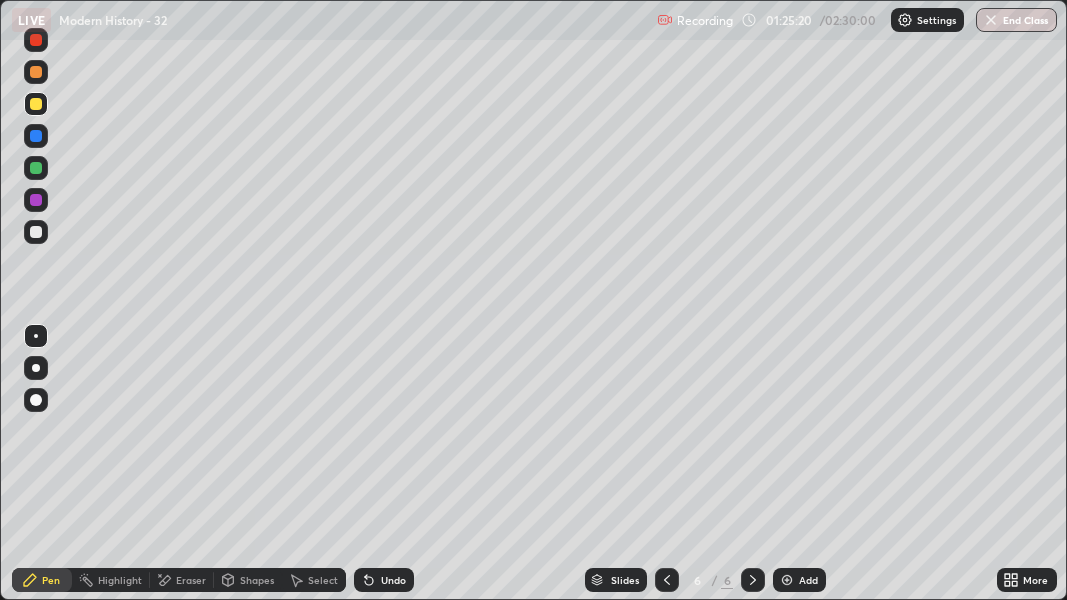 click at bounding box center [36, 200] 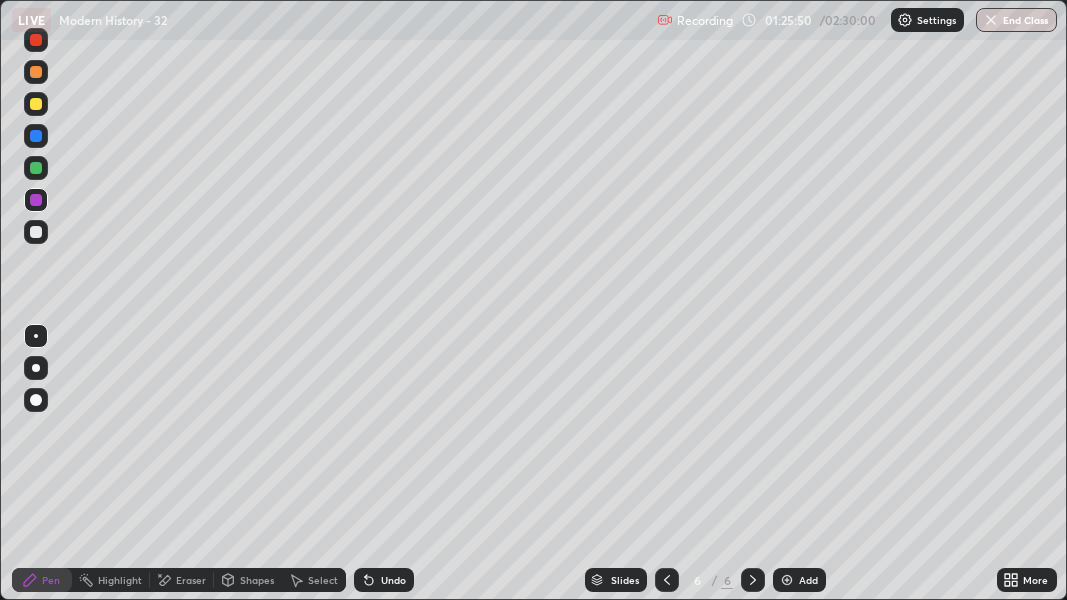 click at bounding box center [36, 40] 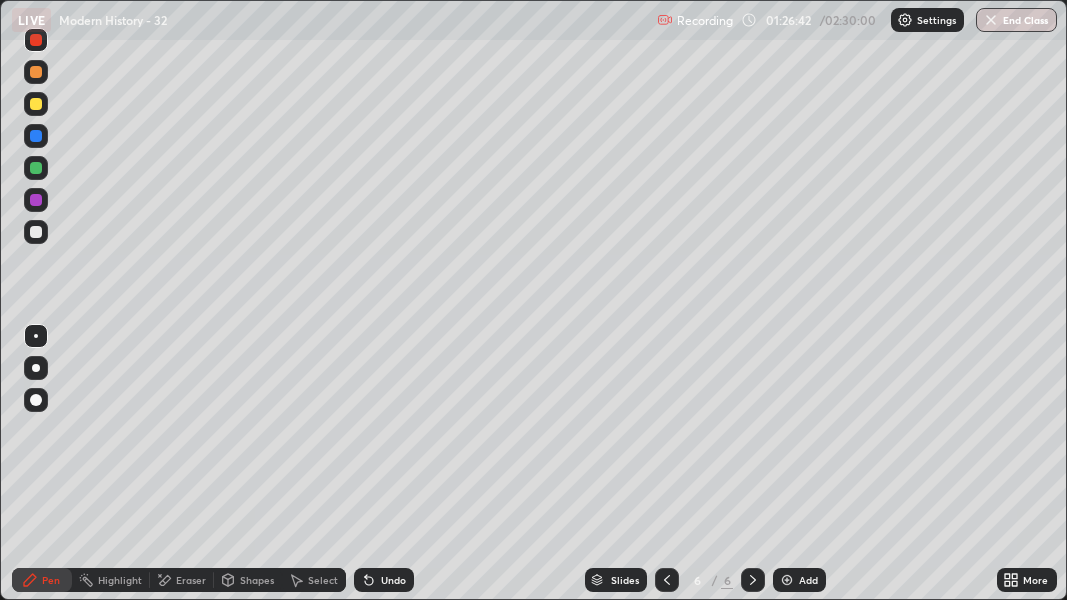 click 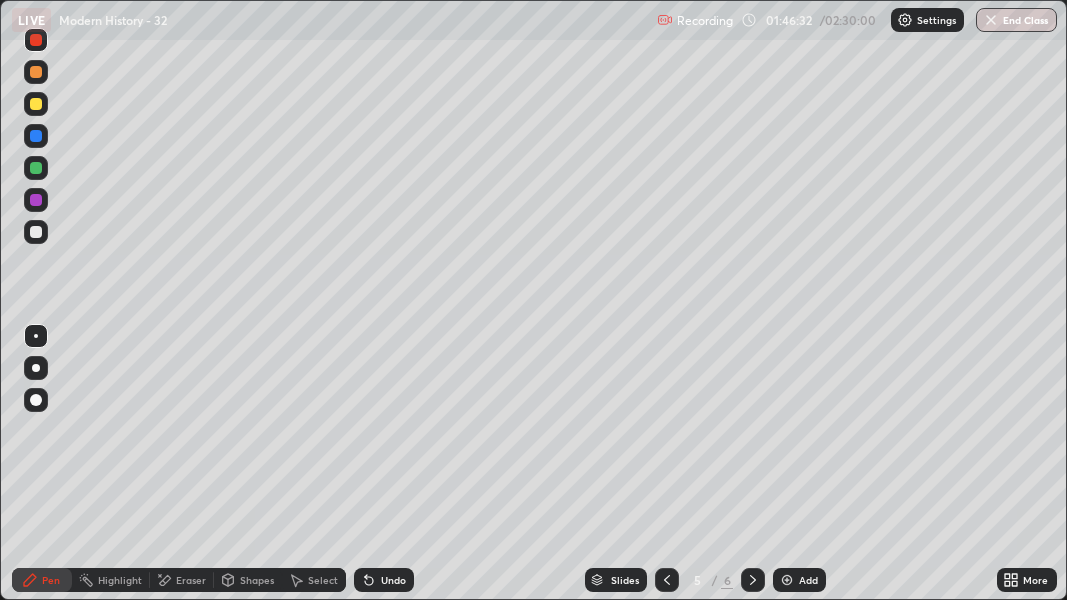 click 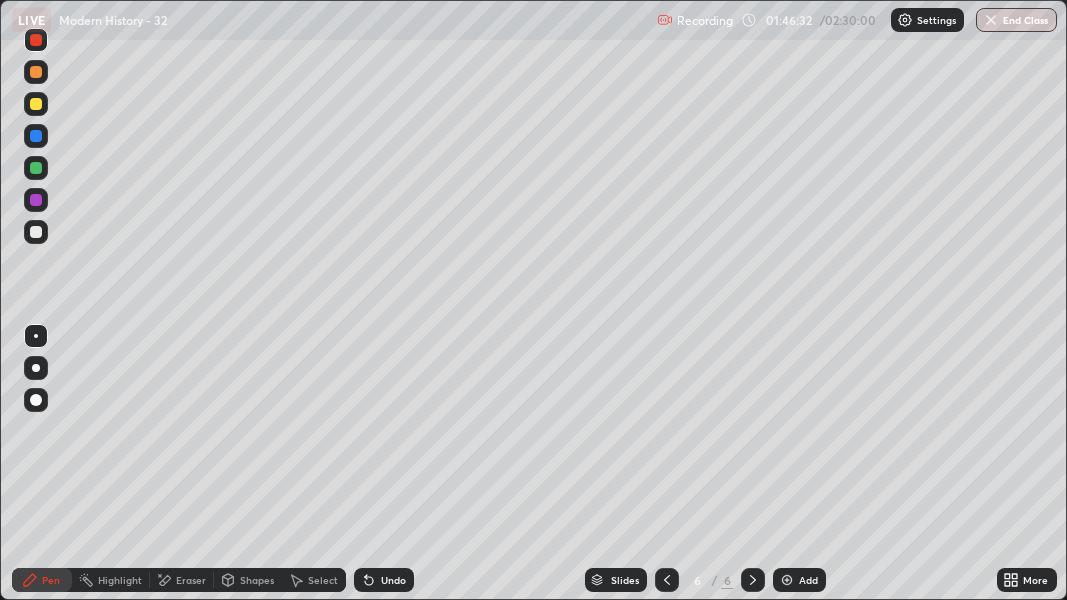 click on "Add" at bounding box center [799, 580] 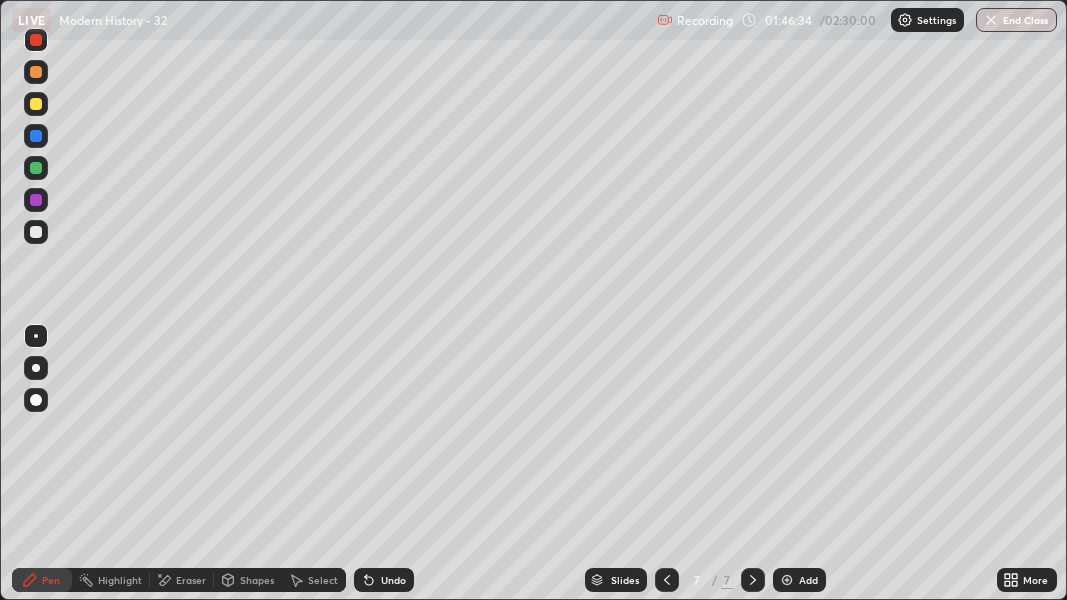 click at bounding box center [36, 232] 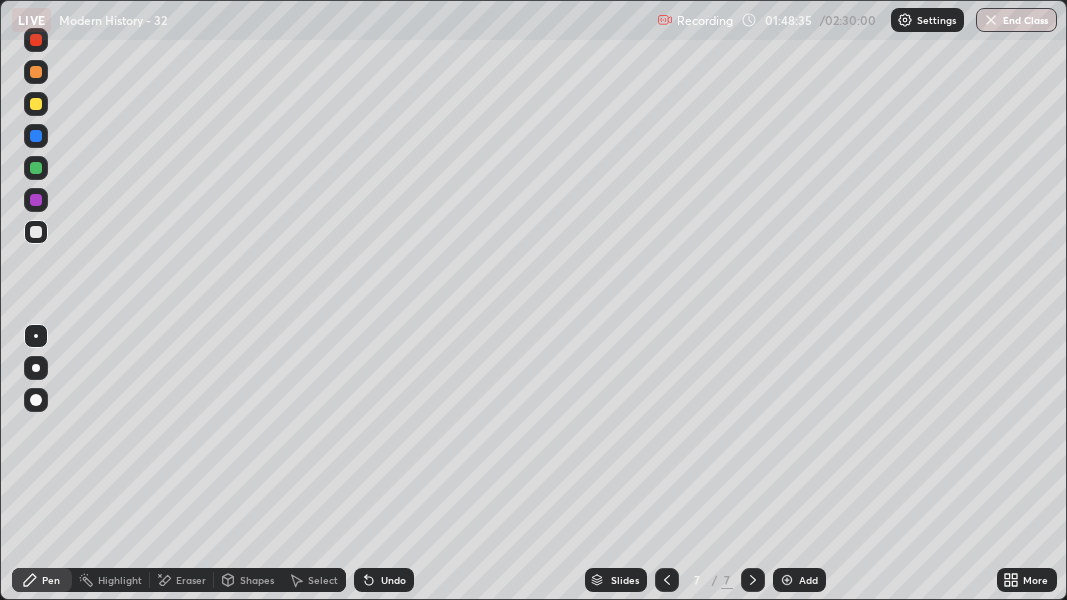 click at bounding box center [36, 168] 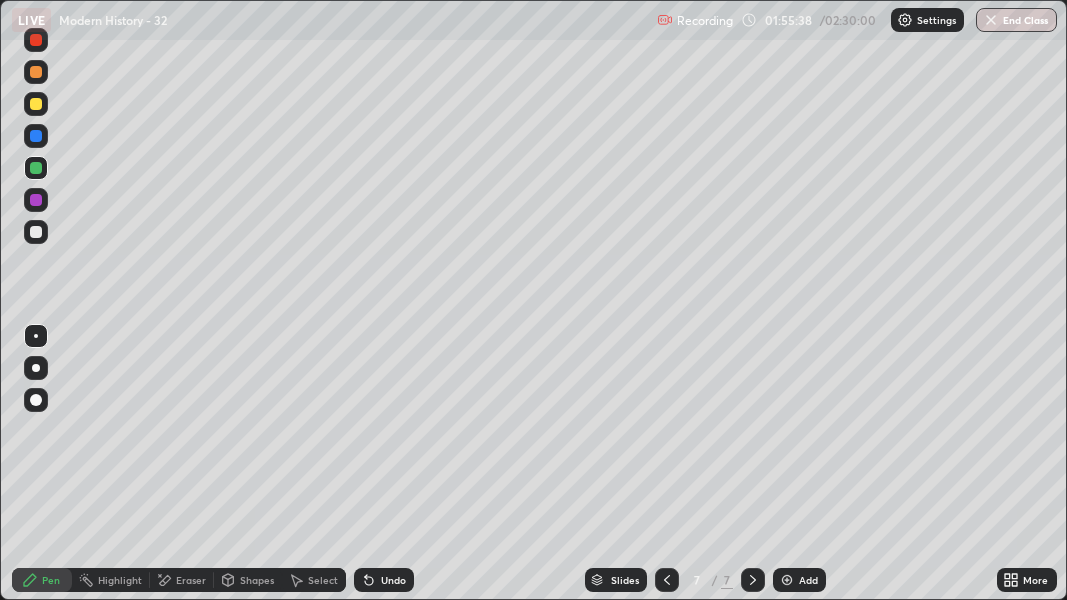 click 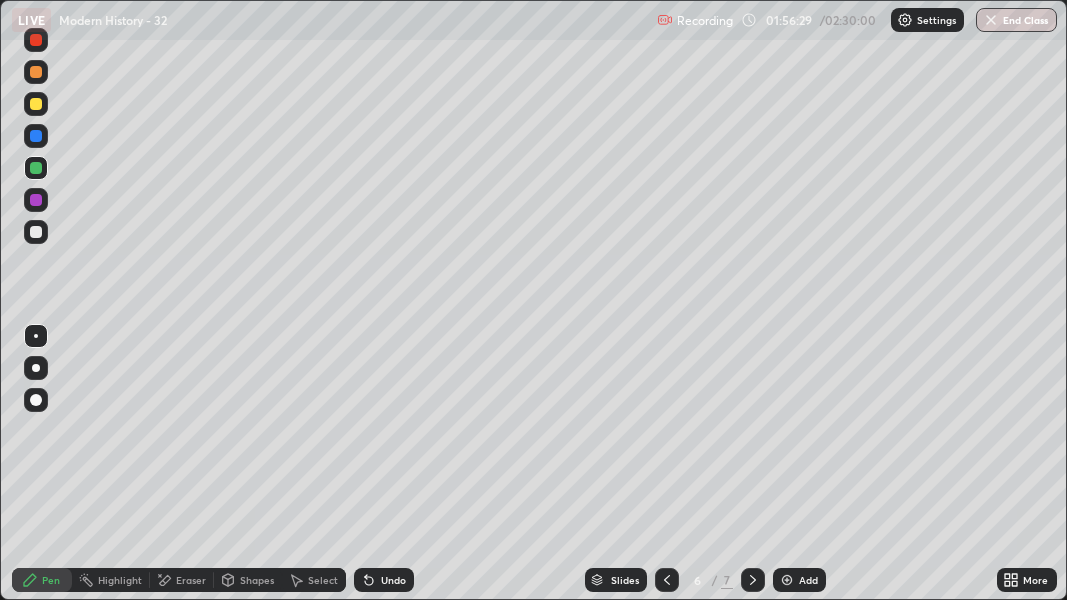 click 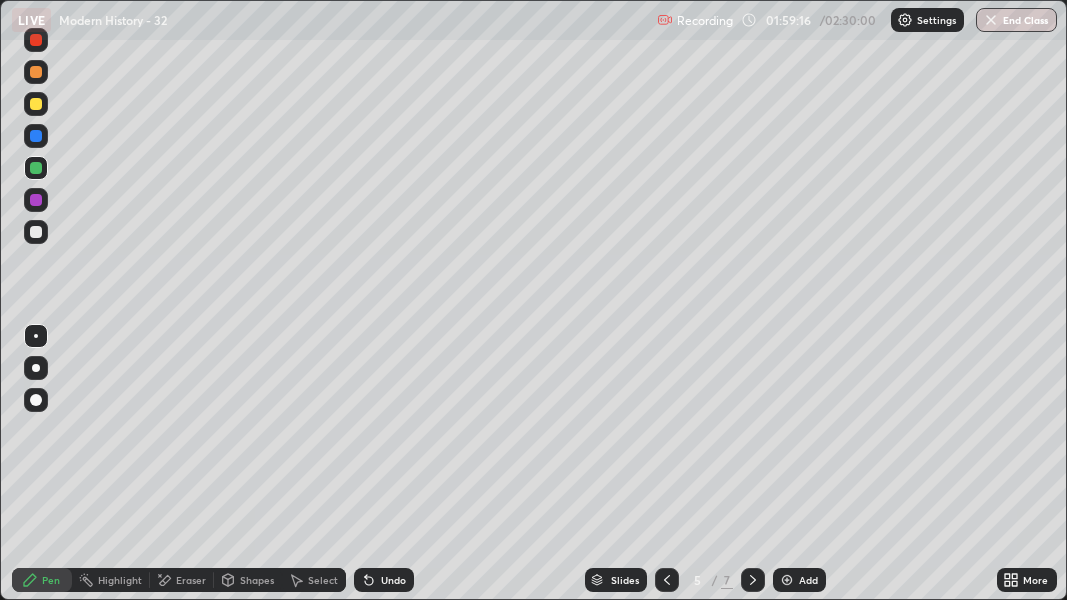 click at bounding box center [753, 580] 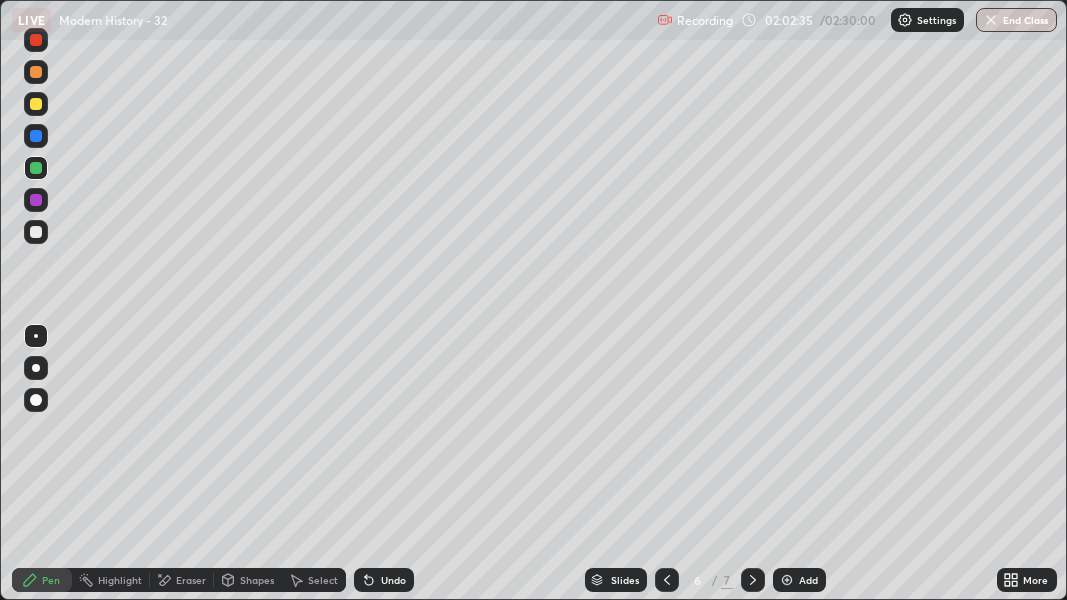 click 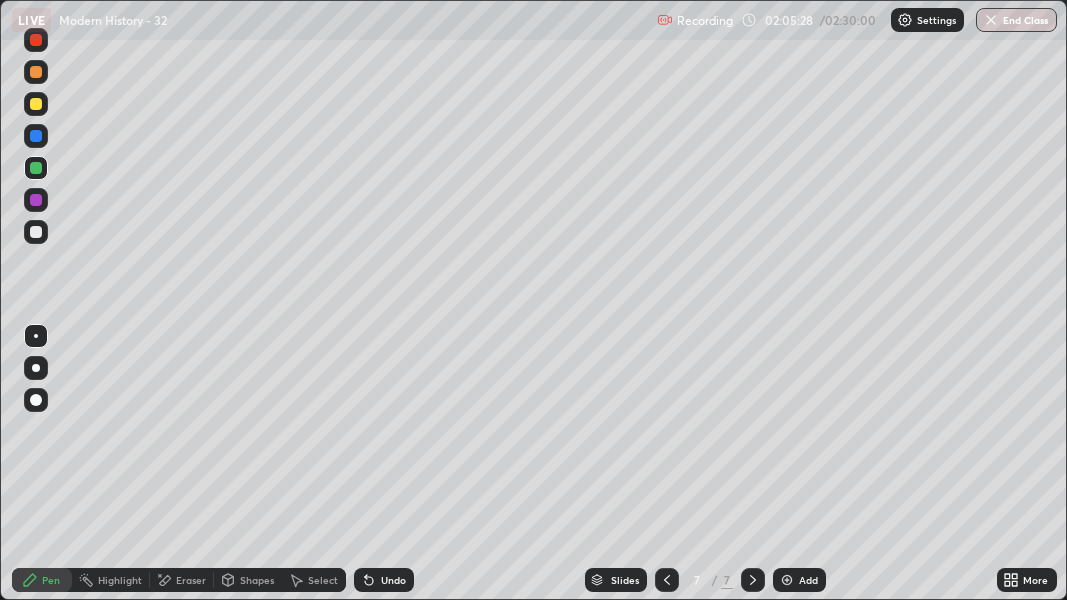 click 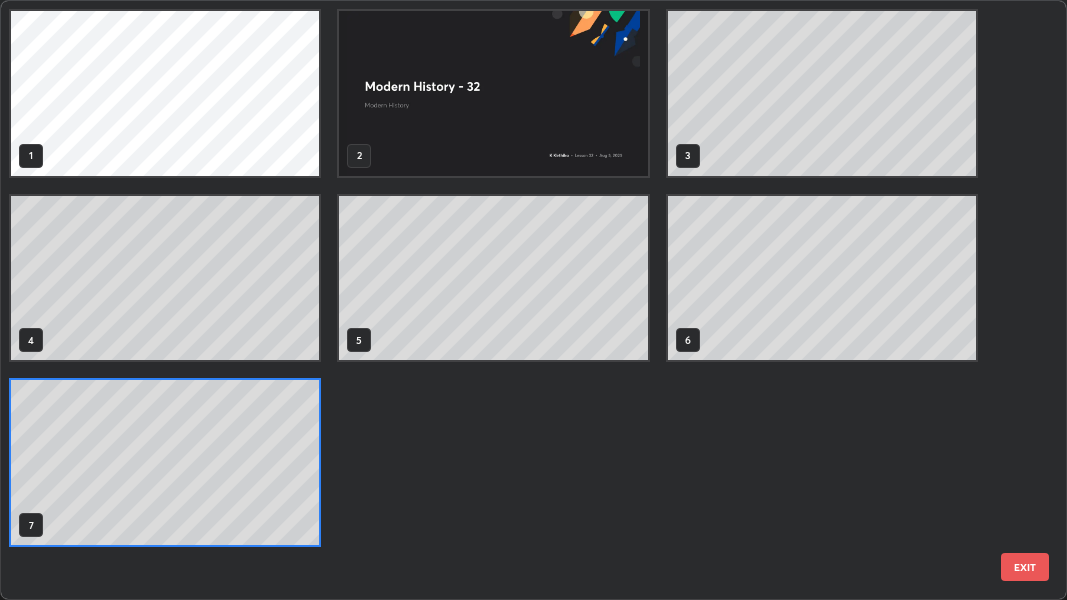 scroll, scrollTop: 6, scrollLeft: 11, axis: both 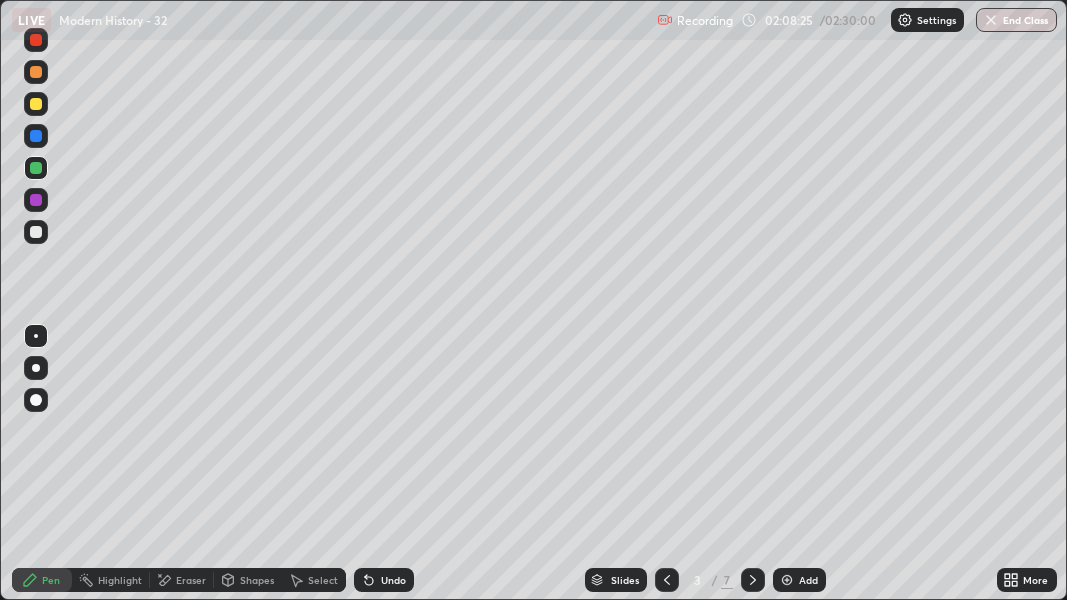click at bounding box center [36, 40] 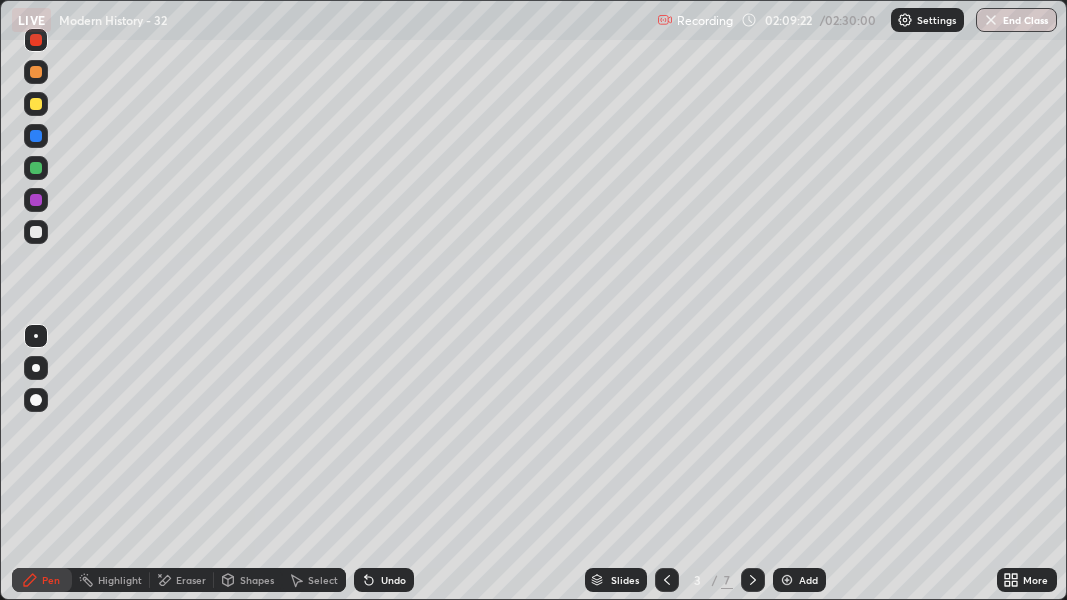 click 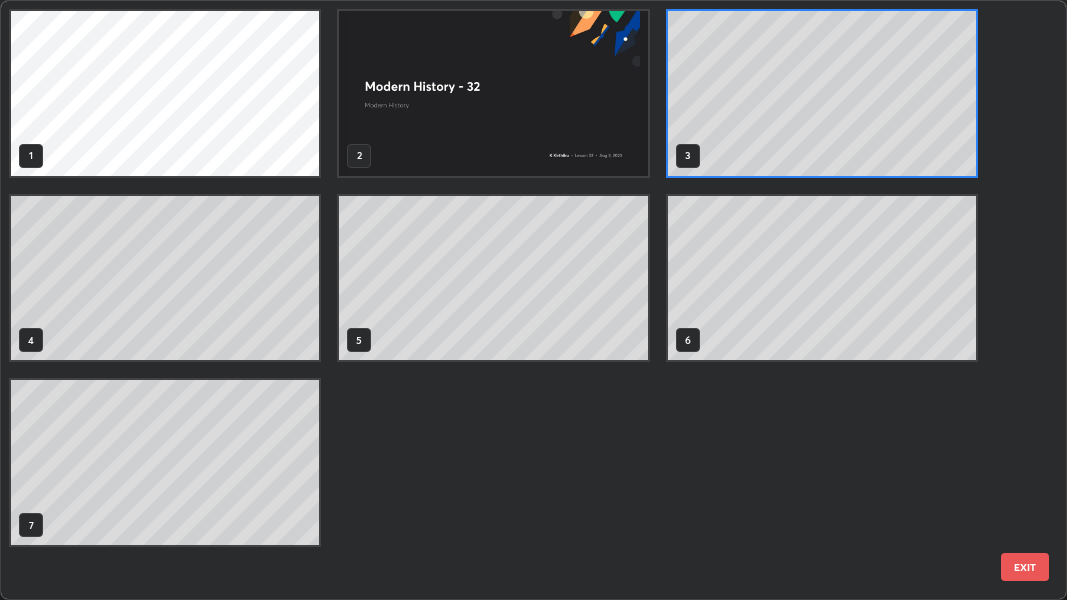 scroll, scrollTop: 6, scrollLeft: 11, axis: both 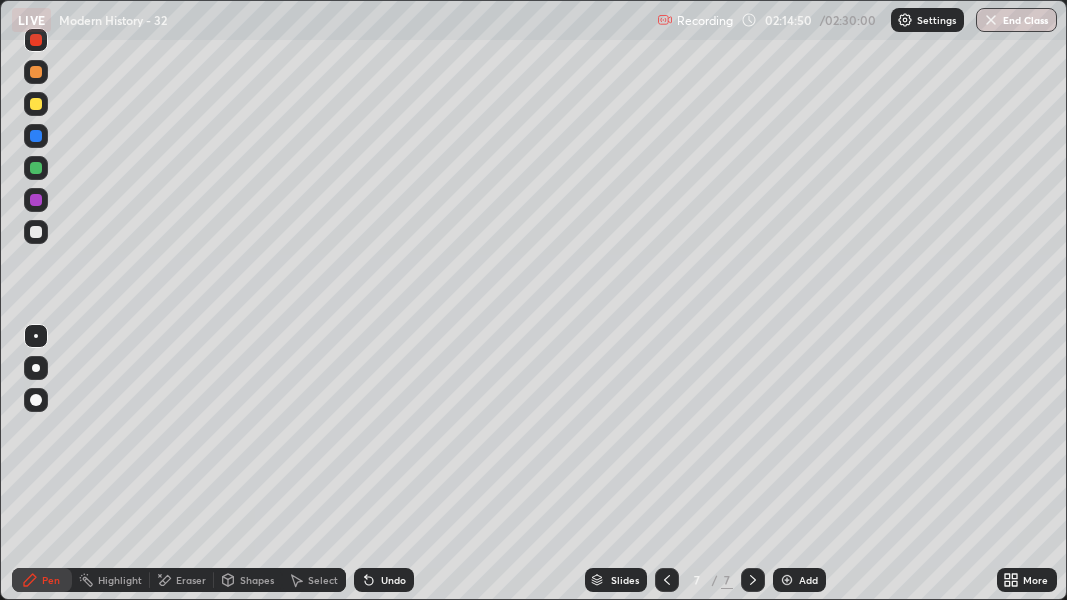 click on "End Class" at bounding box center (1016, 20) 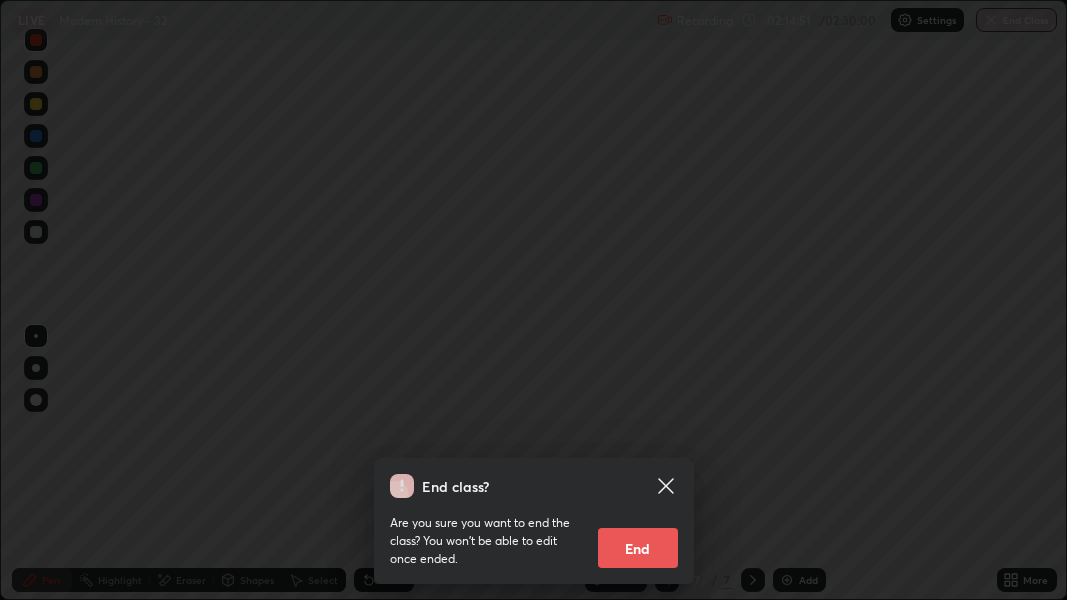 click on "End" at bounding box center [638, 548] 